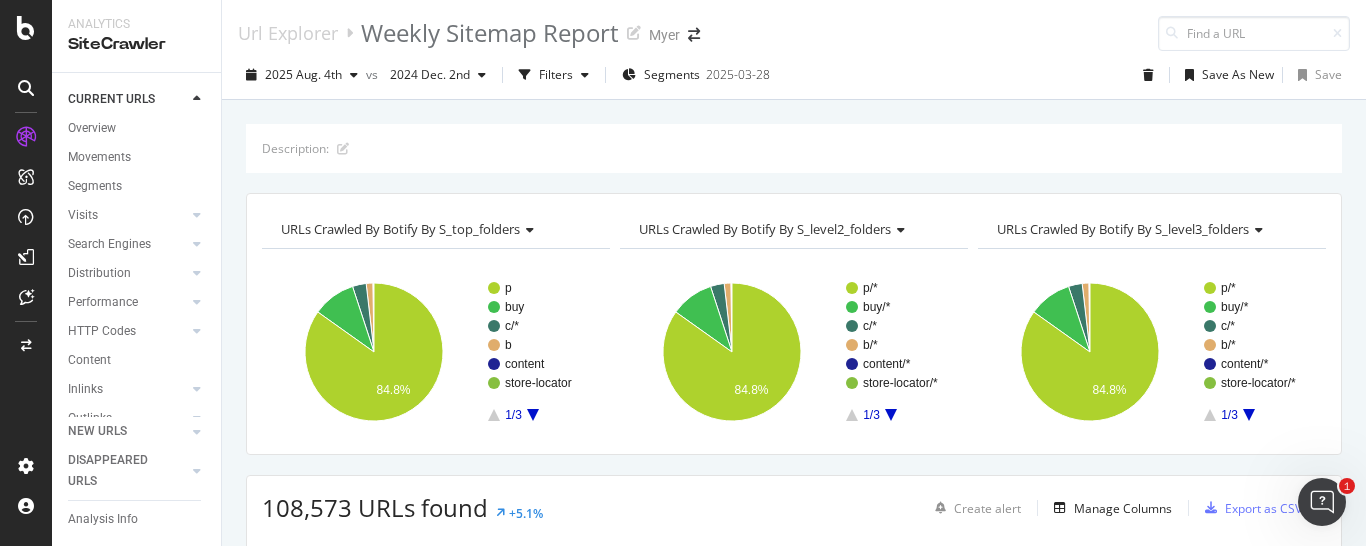 scroll, scrollTop: 0, scrollLeft: 0, axis: both 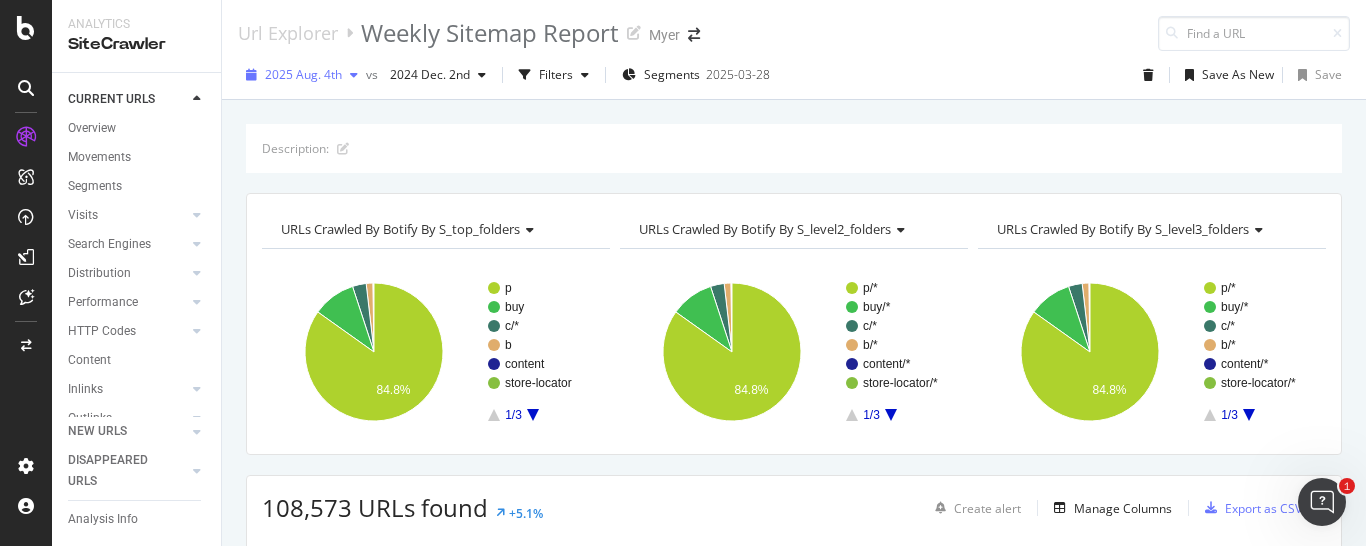 click on "2025 Aug. 4th" at bounding box center (302, 75) 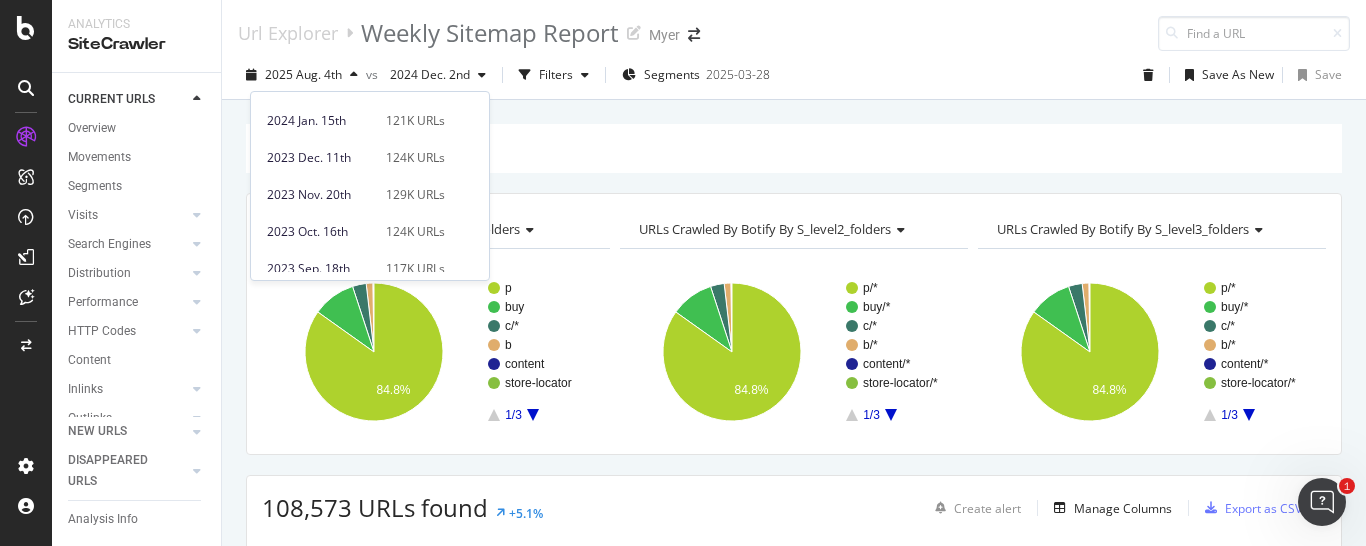 scroll, scrollTop: 1068, scrollLeft: 0, axis: vertical 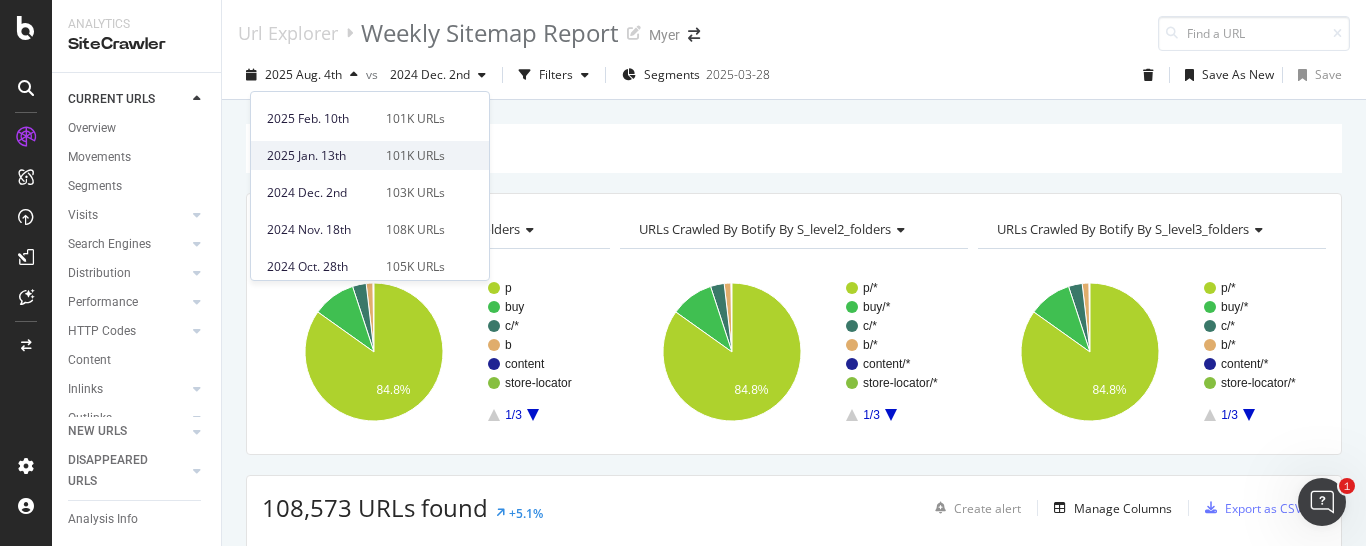click on "101K URLs" at bounding box center (415, 156) 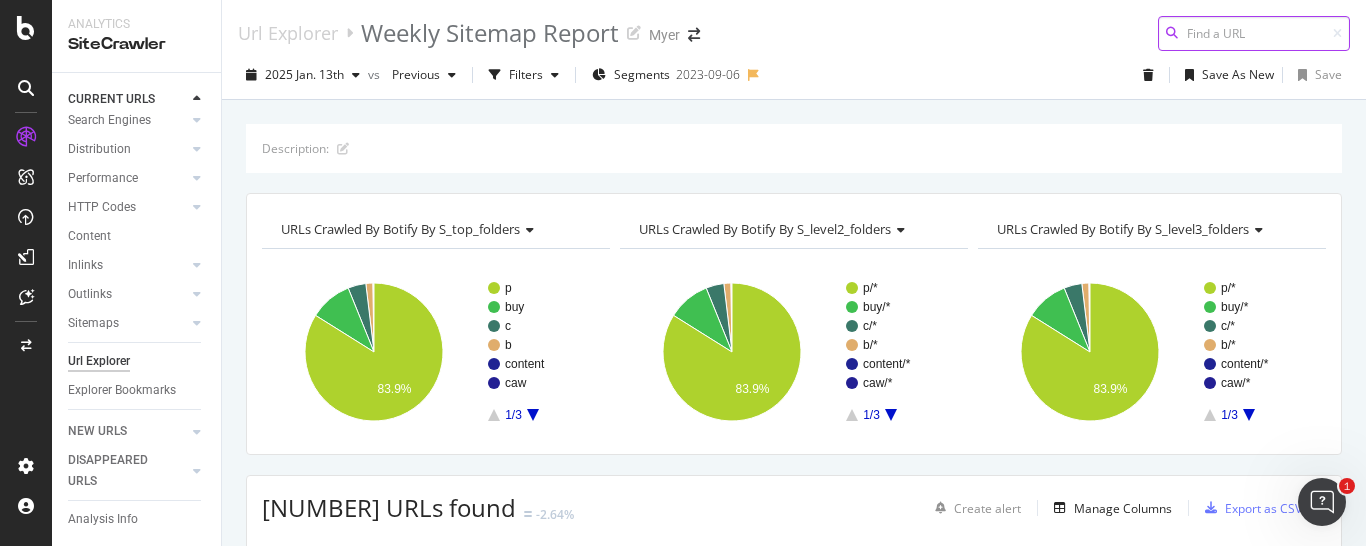 scroll, scrollTop: 163, scrollLeft: 0, axis: vertical 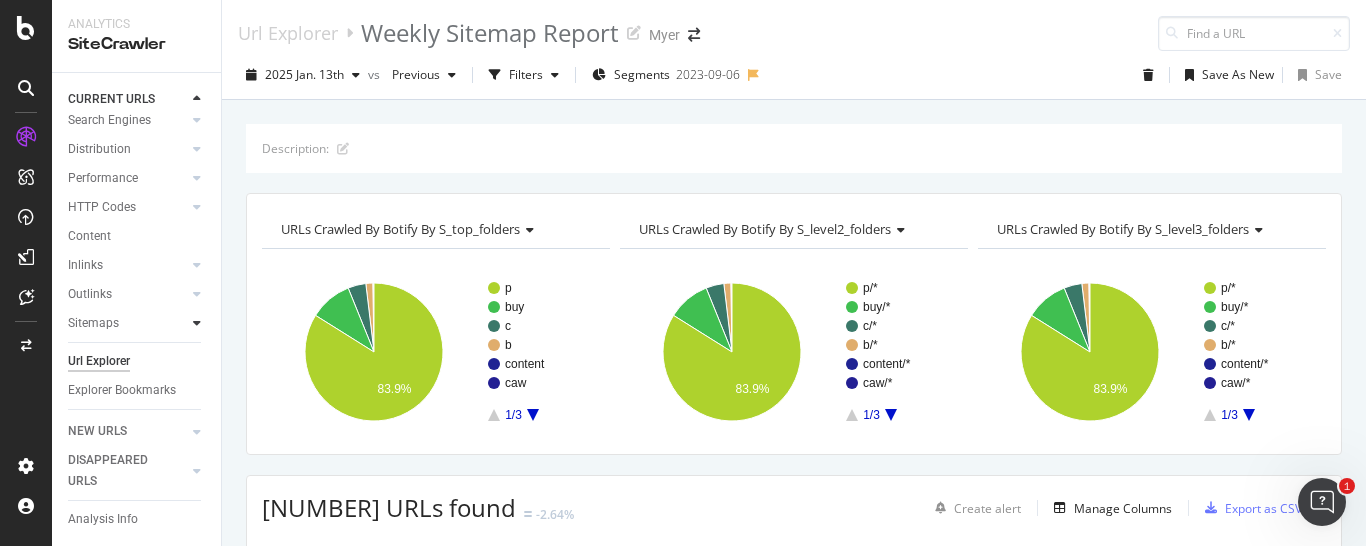 click at bounding box center (197, 323) 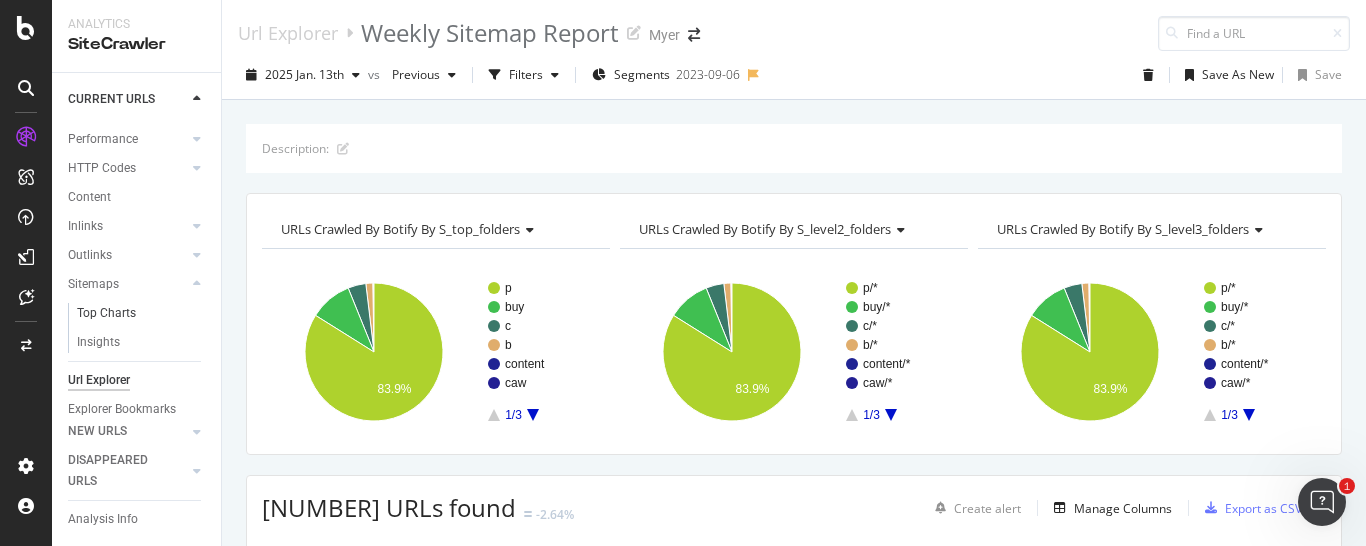 click on "Top Charts" at bounding box center [142, 313] 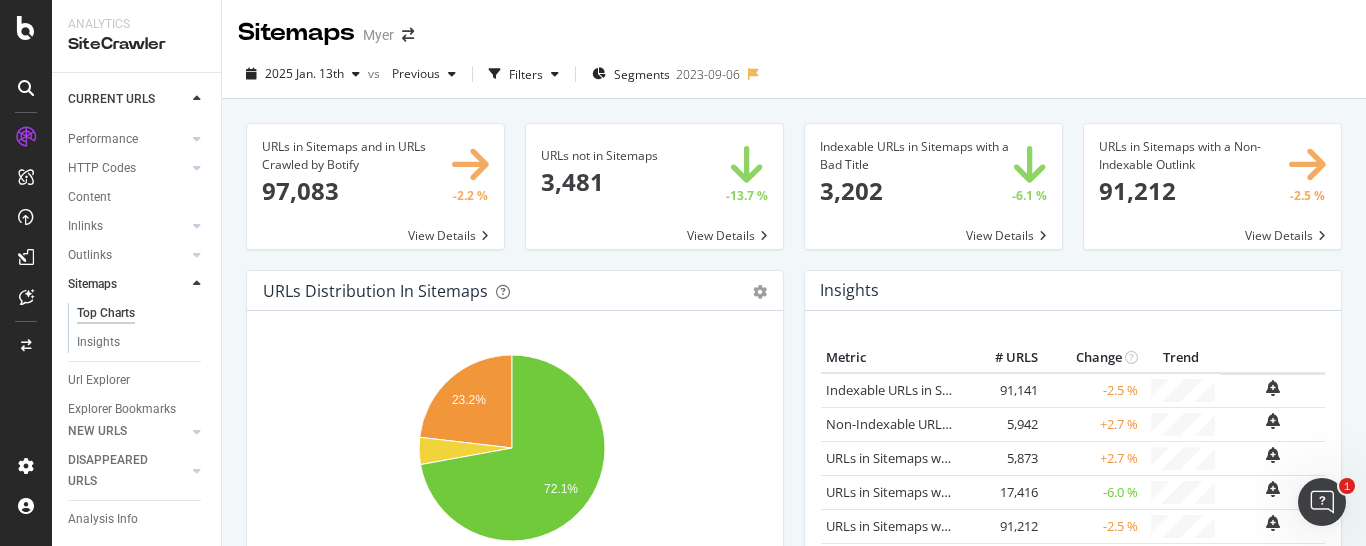 click on "2025 Jan. 13th" at bounding box center [304, 73] 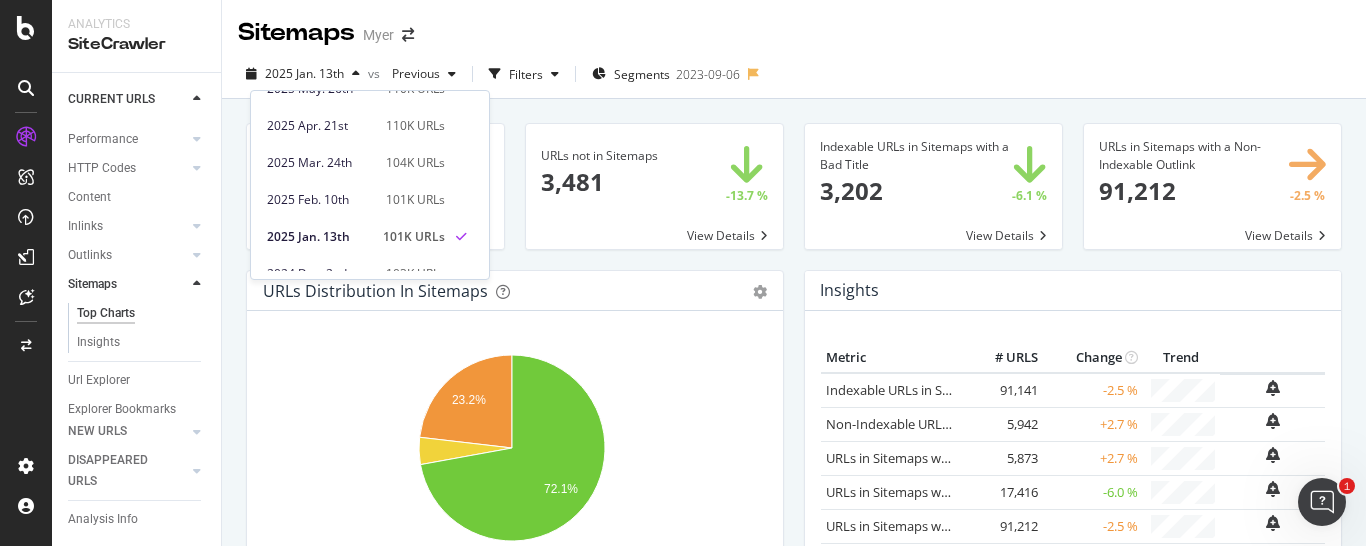 scroll, scrollTop: 510, scrollLeft: 0, axis: vertical 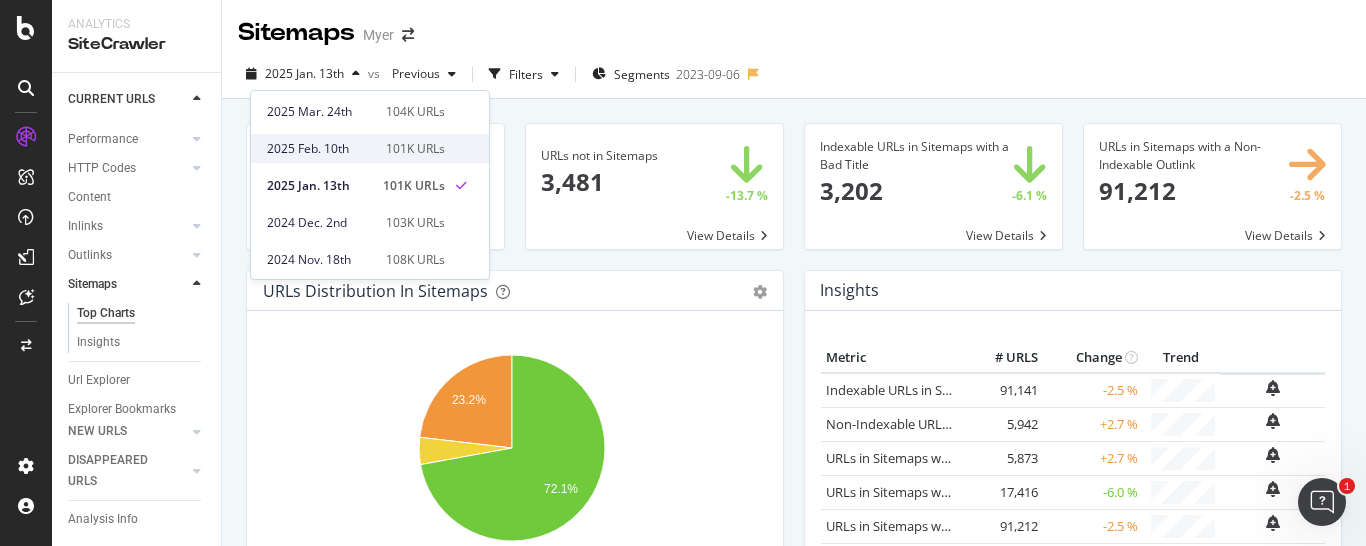 click on "[DATE] [MONTH]. [DAY]th [NUMBER] URLs" at bounding box center [356, 149] 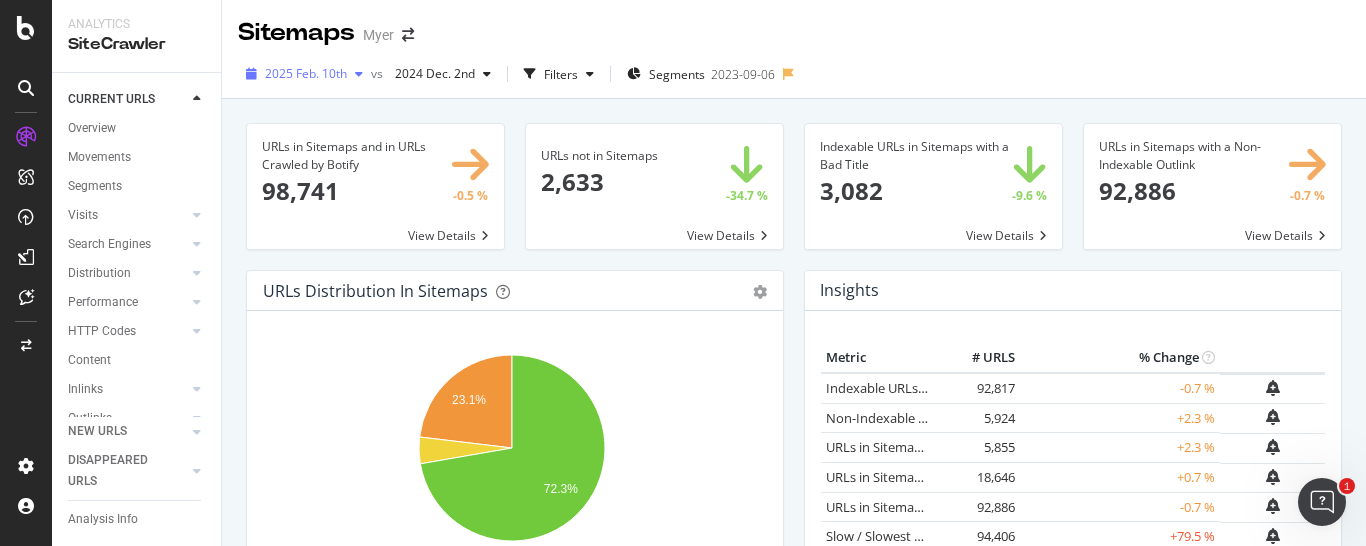 click on "2025 Feb. 10th" at bounding box center (306, 73) 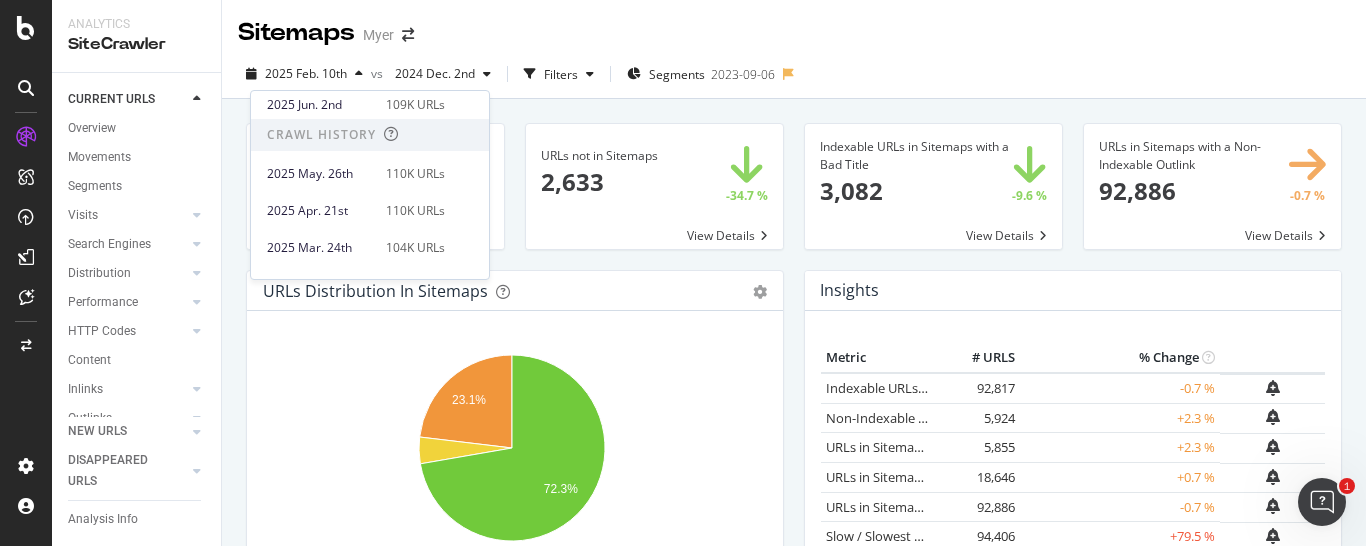 scroll, scrollTop: 425, scrollLeft: 0, axis: vertical 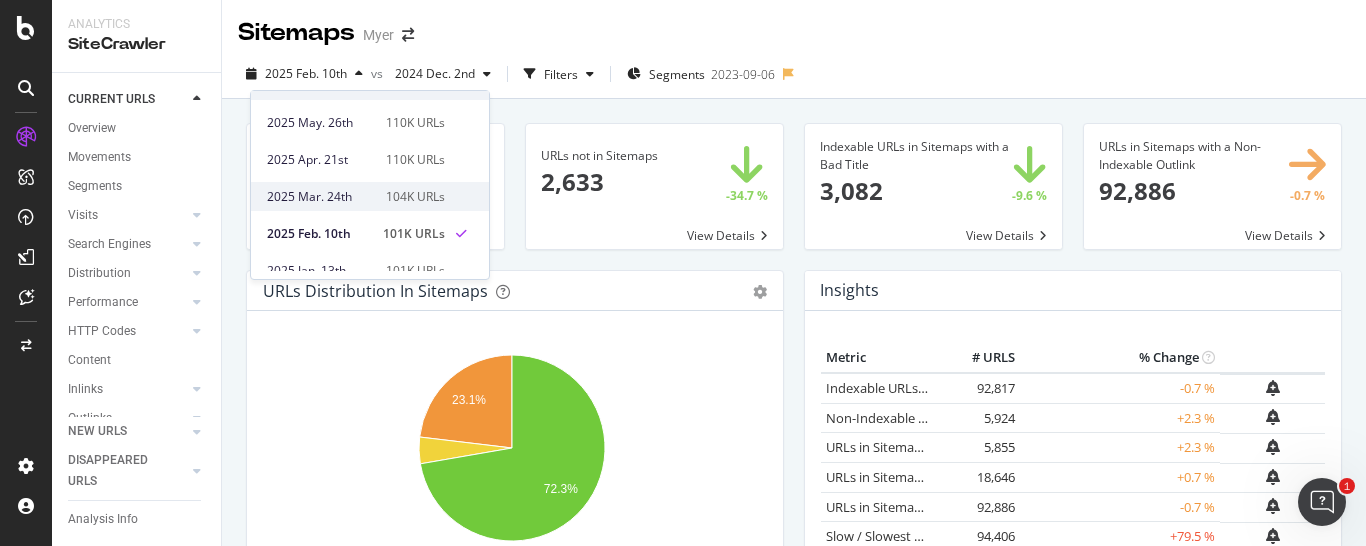 click on "2025 Mar. 24th" at bounding box center [320, 197] 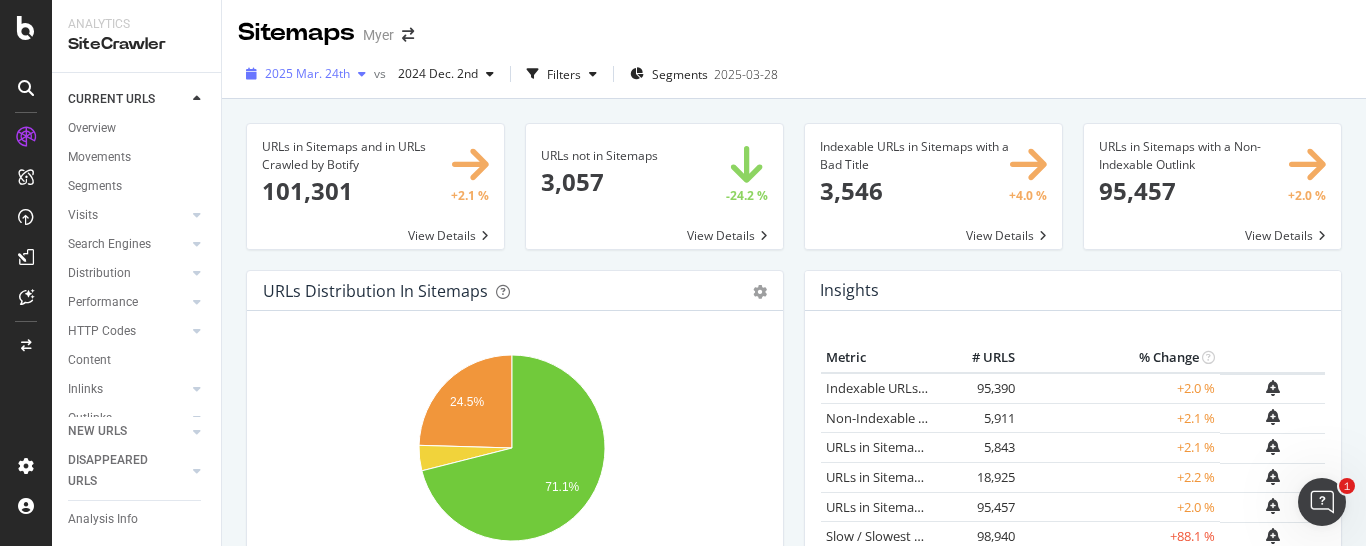 click at bounding box center (362, 74) 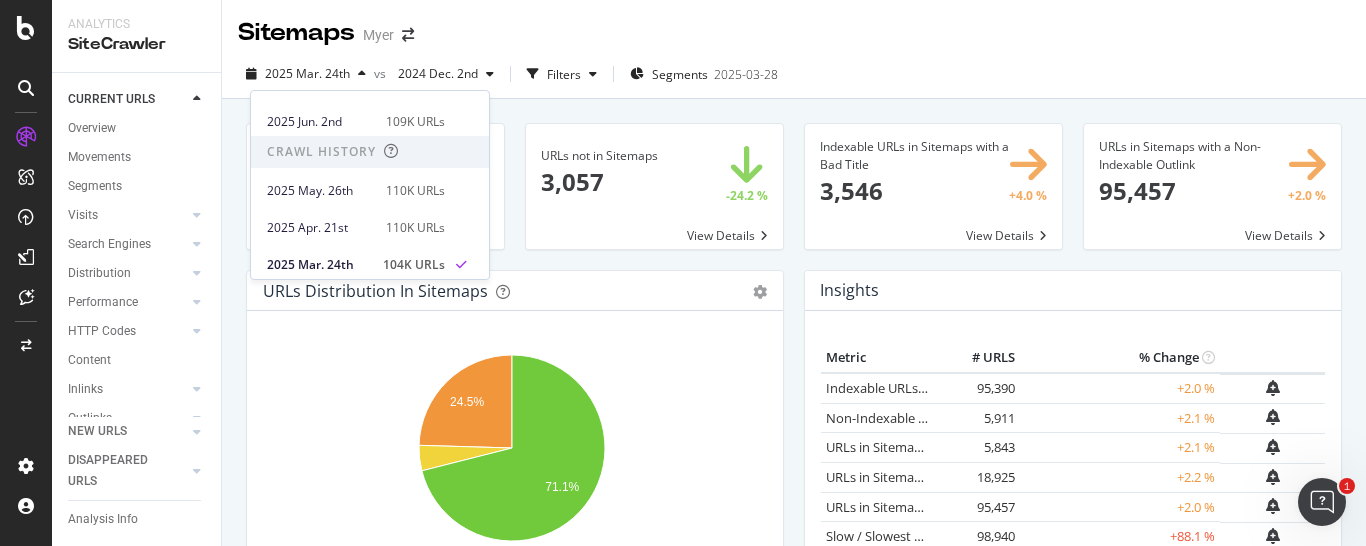 scroll, scrollTop: 408, scrollLeft: 0, axis: vertical 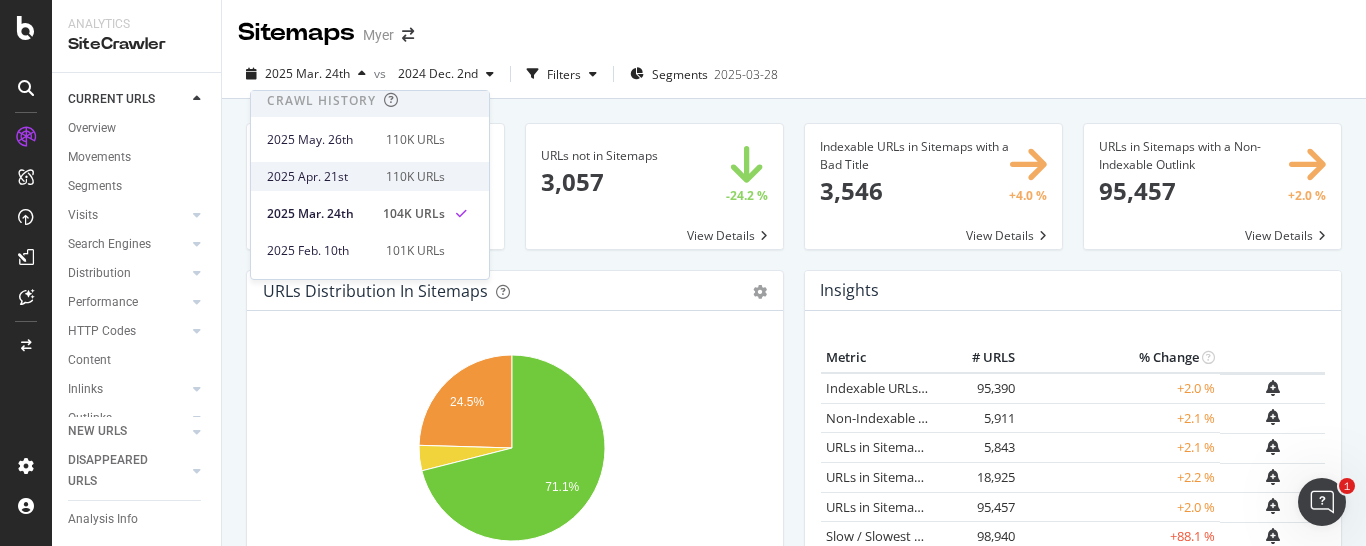 click on "2025 Apr. 21st" at bounding box center [320, 177] 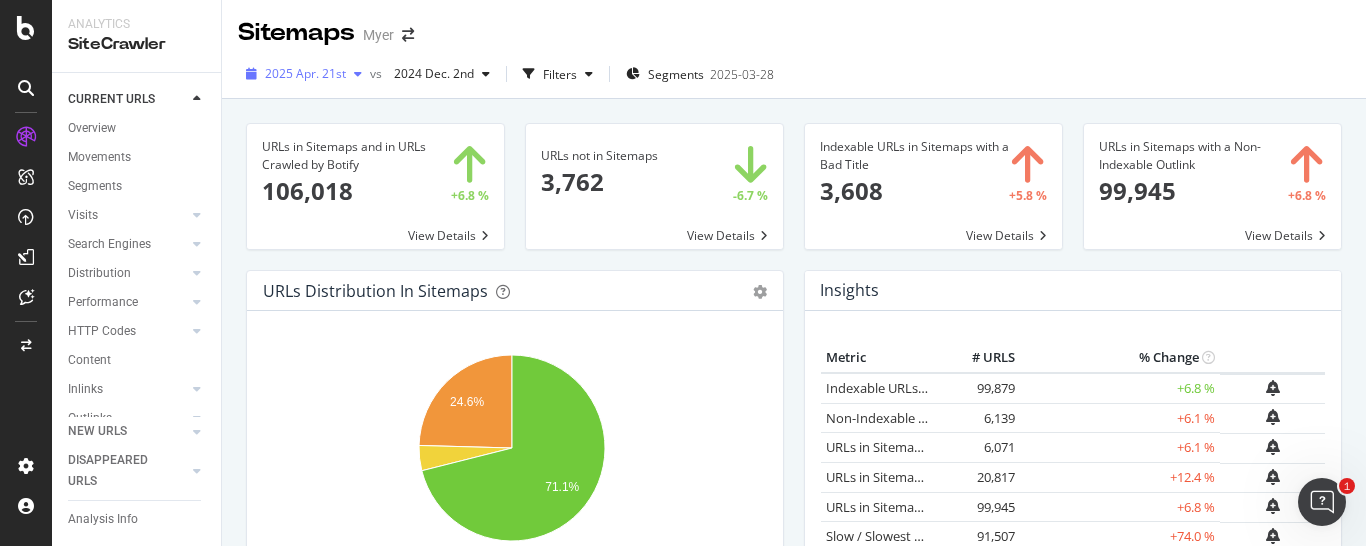 click on "2025 Apr. 21st" at bounding box center (304, 74) 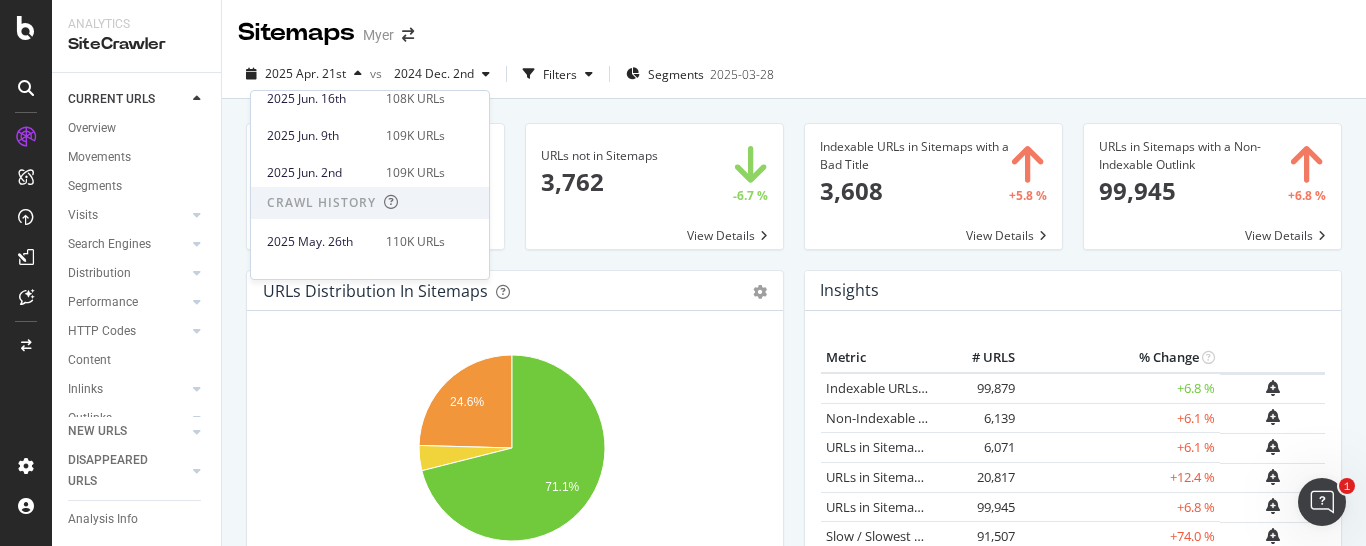 scroll, scrollTop: 357, scrollLeft: 0, axis: vertical 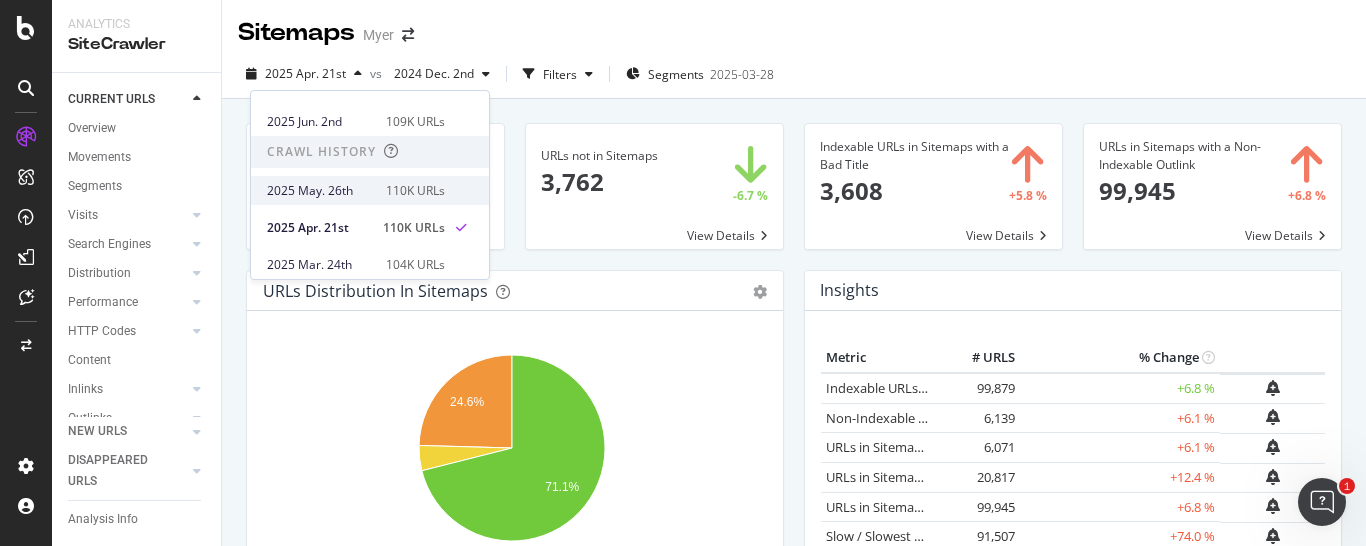 click on "2025 May. 26th" at bounding box center (320, 191) 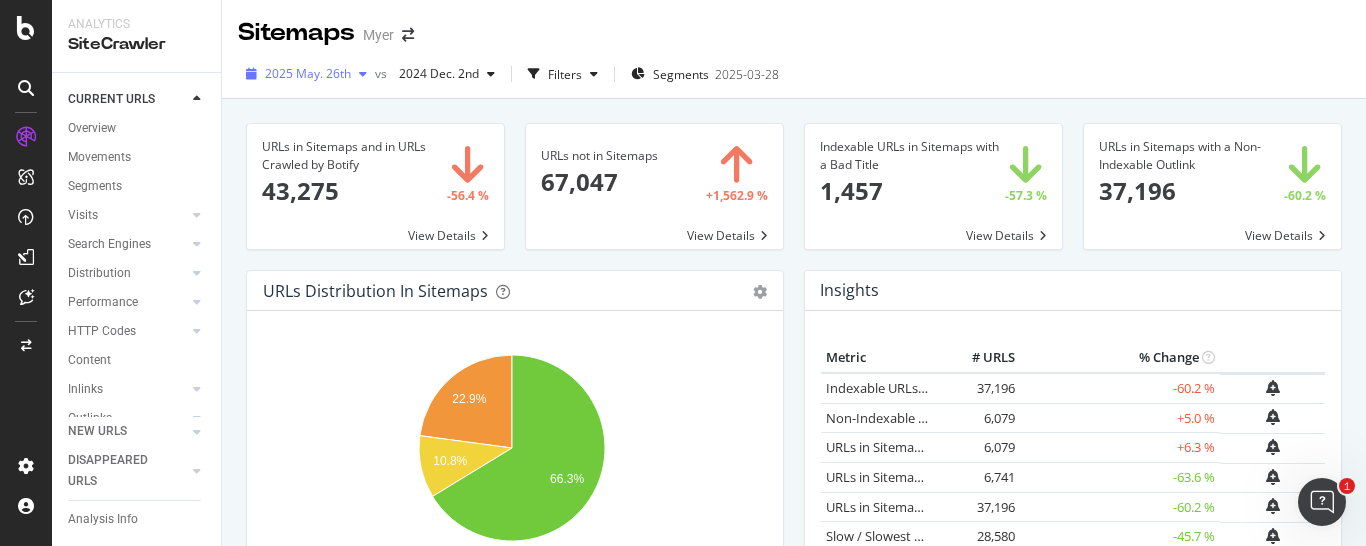click at bounding box center (363, 74) 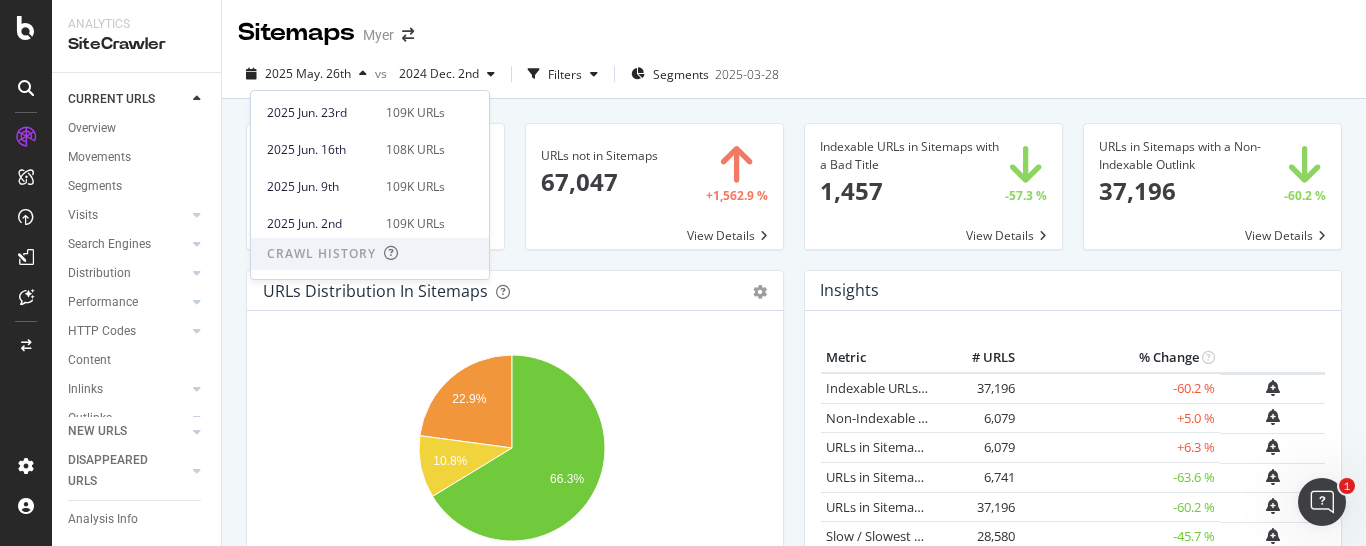 scroll, scrollTop: 306, scrollLeft: 0, axis: vertical 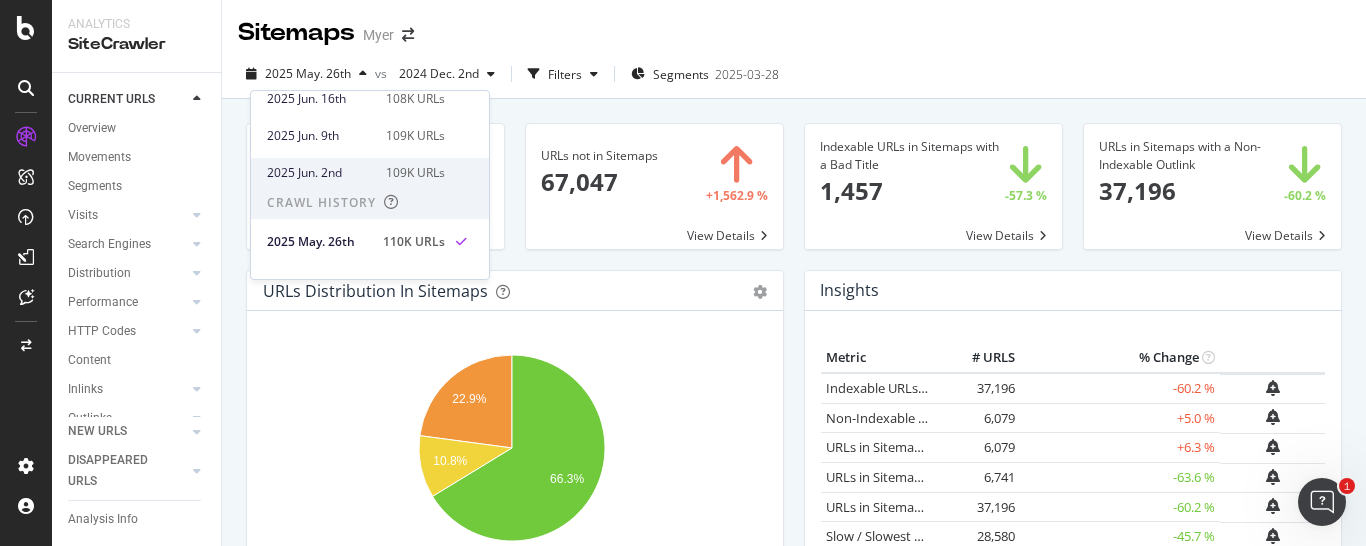 click on "2025 Jun. 2nd 109K URLs" at bounding box center (356, 173) 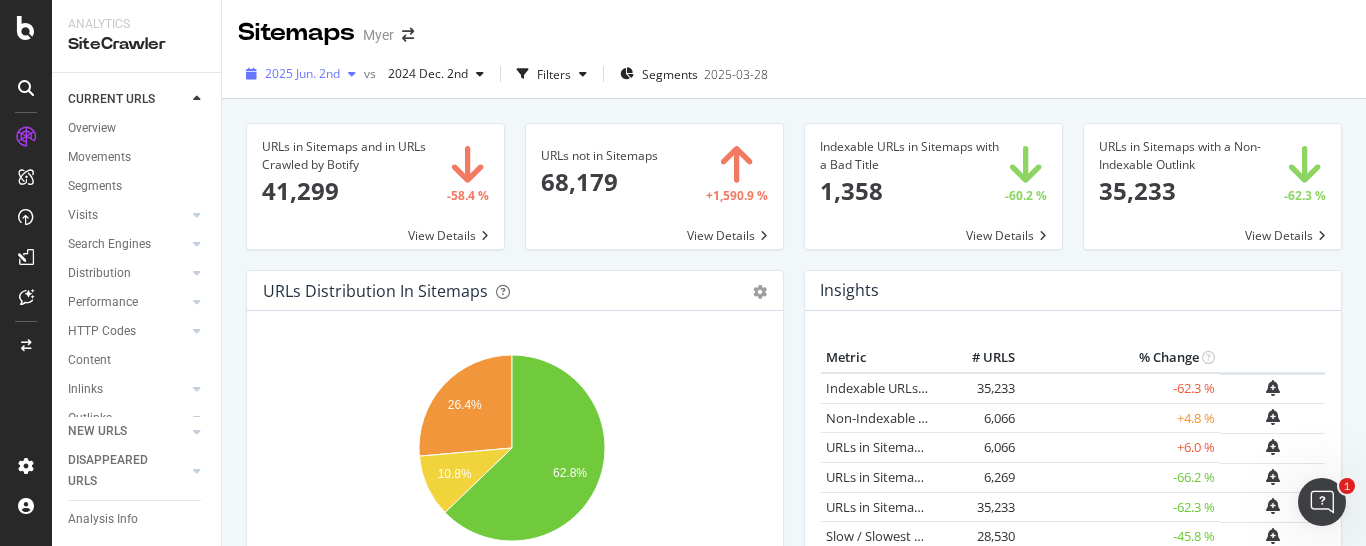 click on "2025 Jun. 2nd" at bounding box center (302, 73) 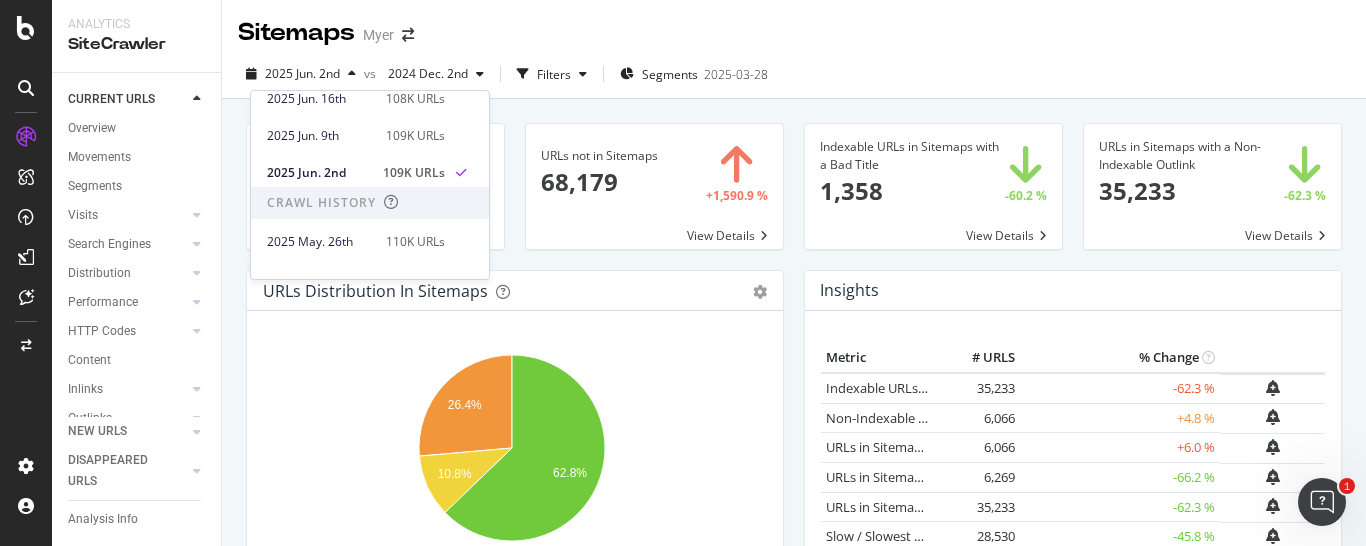 scroll, scrollTop: 357, scrollLeft: 0, axis: vertical 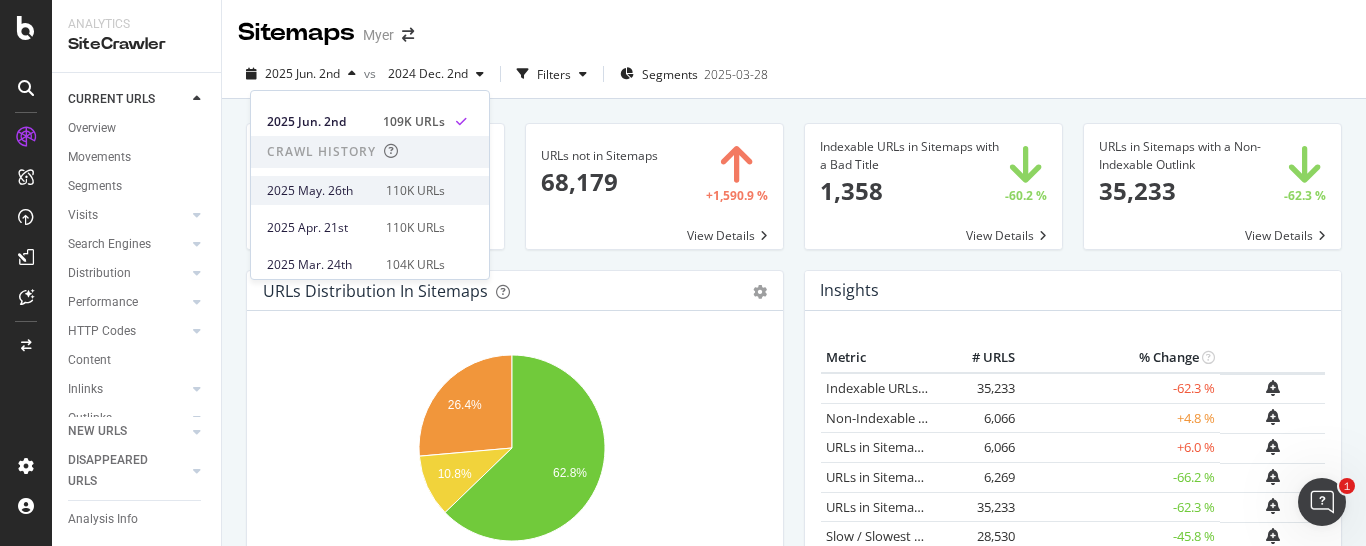 click on "110K URLs" at bounding box center (415, 191) 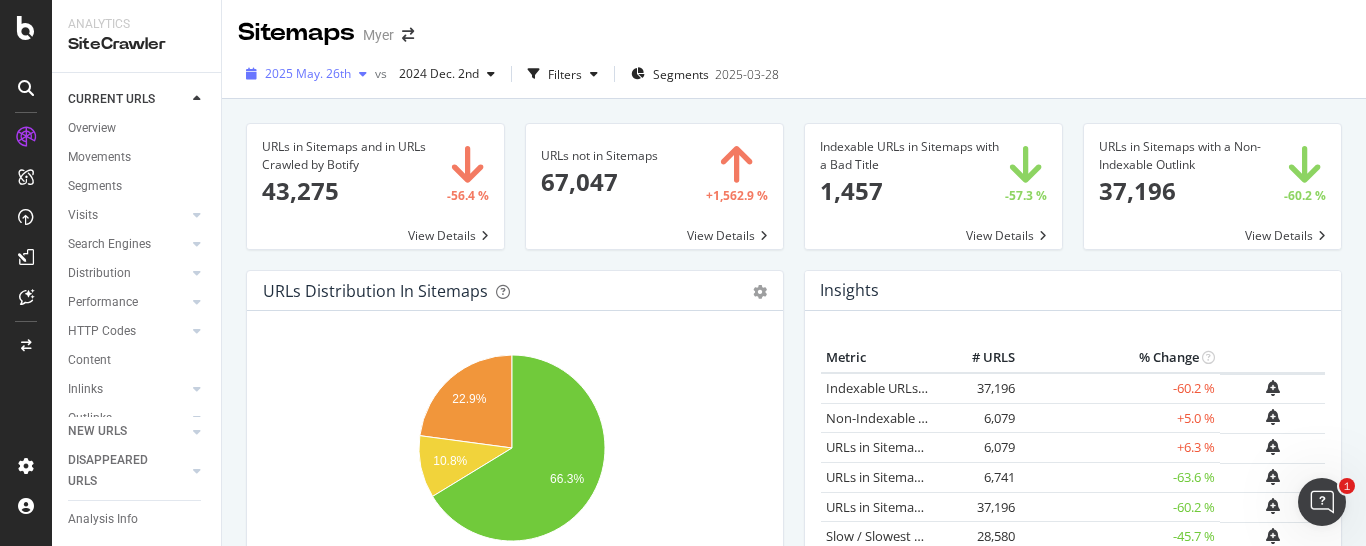 click at bounding box center (363, 74) 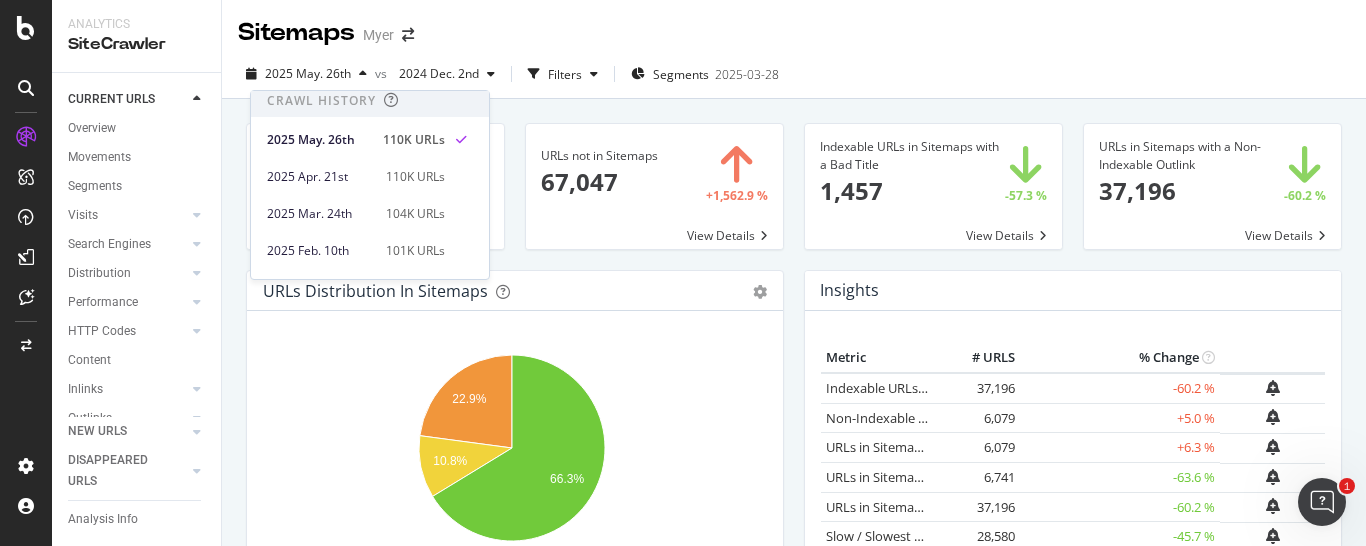 scroll, scrollTop: 459, scrollLeft: 0, axis: vertical 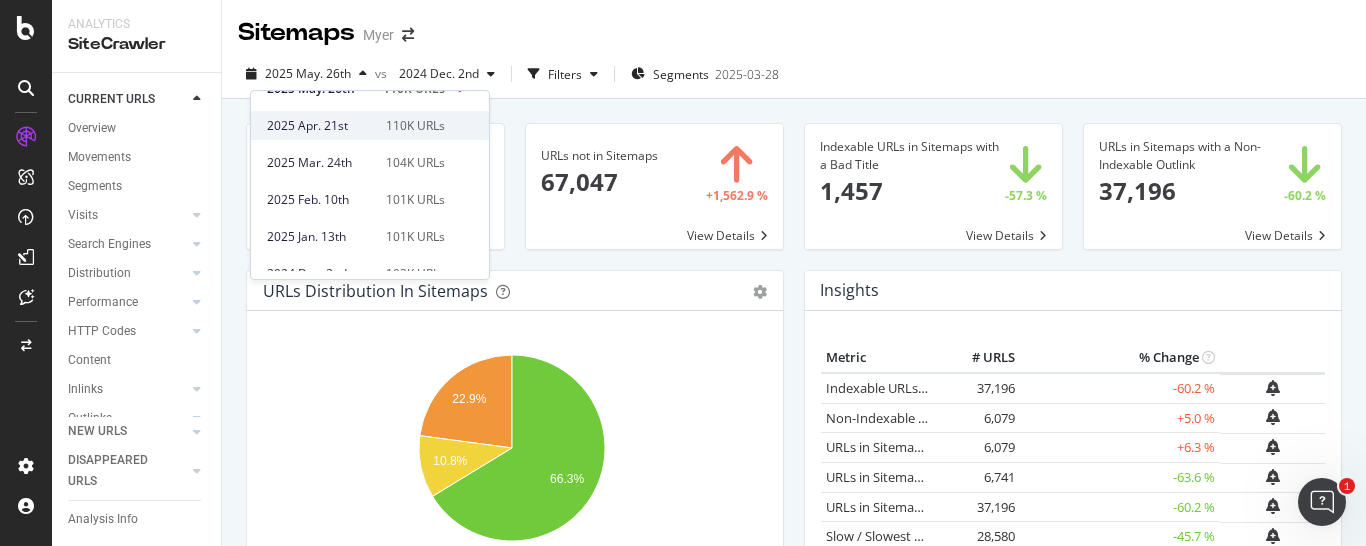 click on "[DATE] [MONTH]. [DAY]st [NUMBER] URLs" at bounding box center (356, 126) 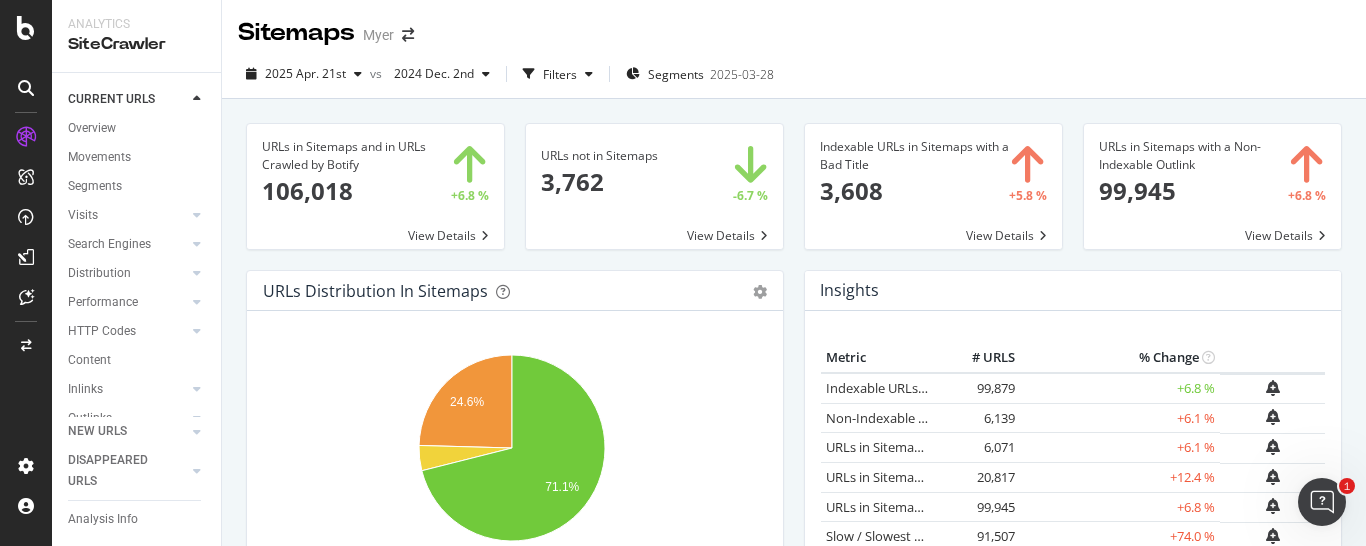 click at bounding box center [654, 186] 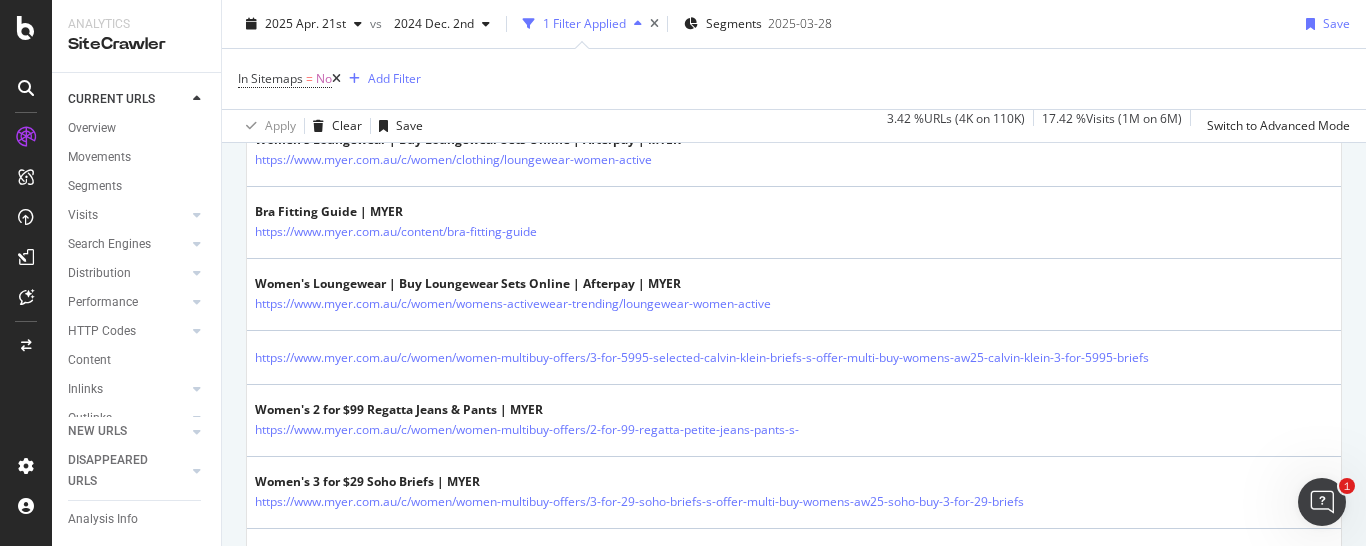 scroll, scrollTop: 0, scrollLeft: 0, axis: both 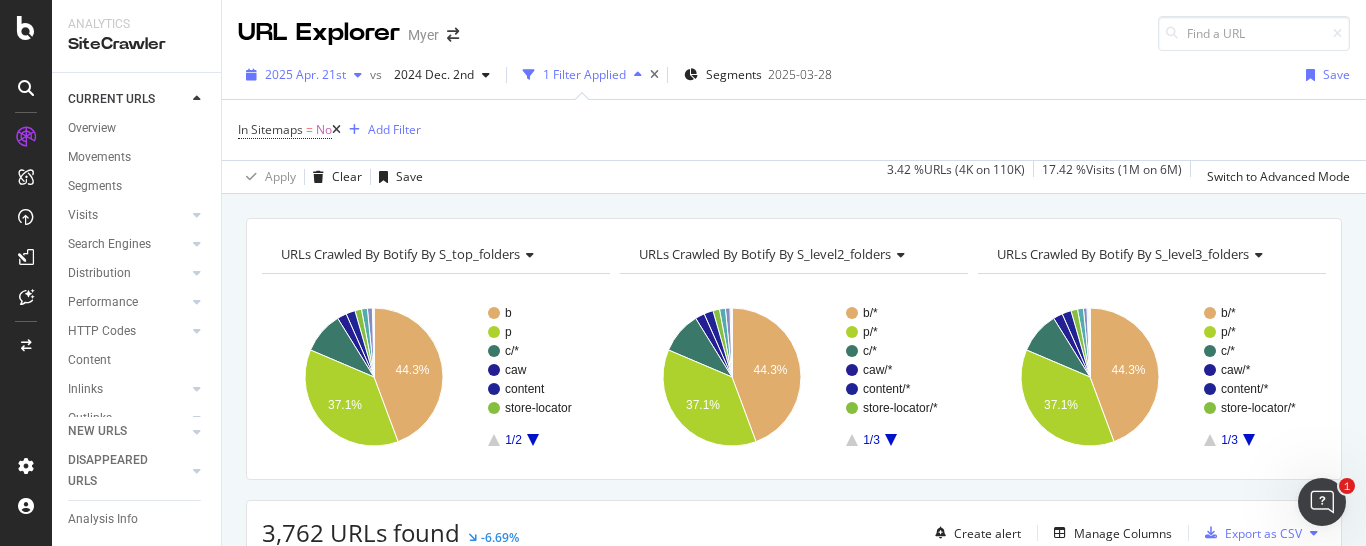 click on "2025 Apr. 21st" at bounding box center [305, 74] 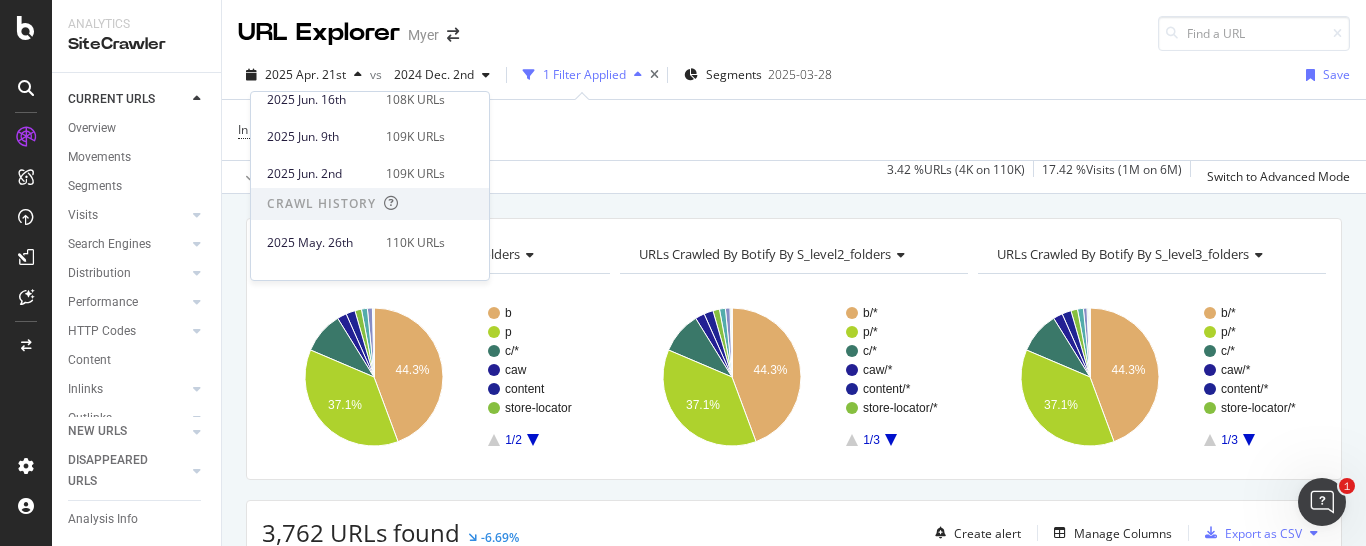 scroll, scrollTop: 255, scrollLeft: 0, axis: vertical 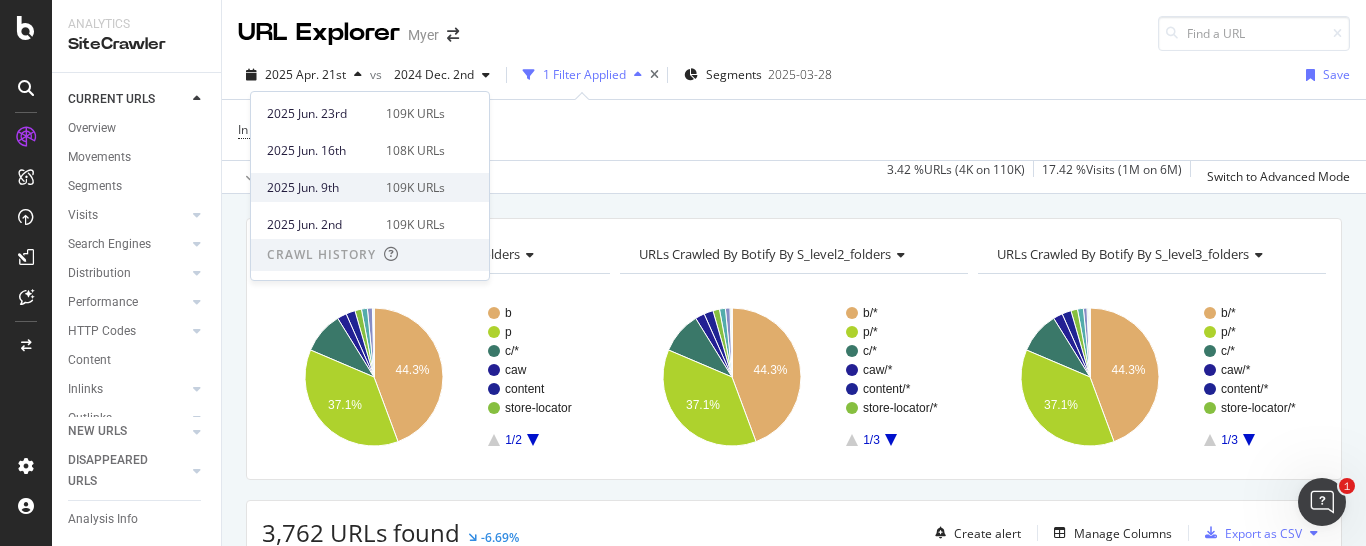 click on "109K URLs" at bounding box center (415, 188) 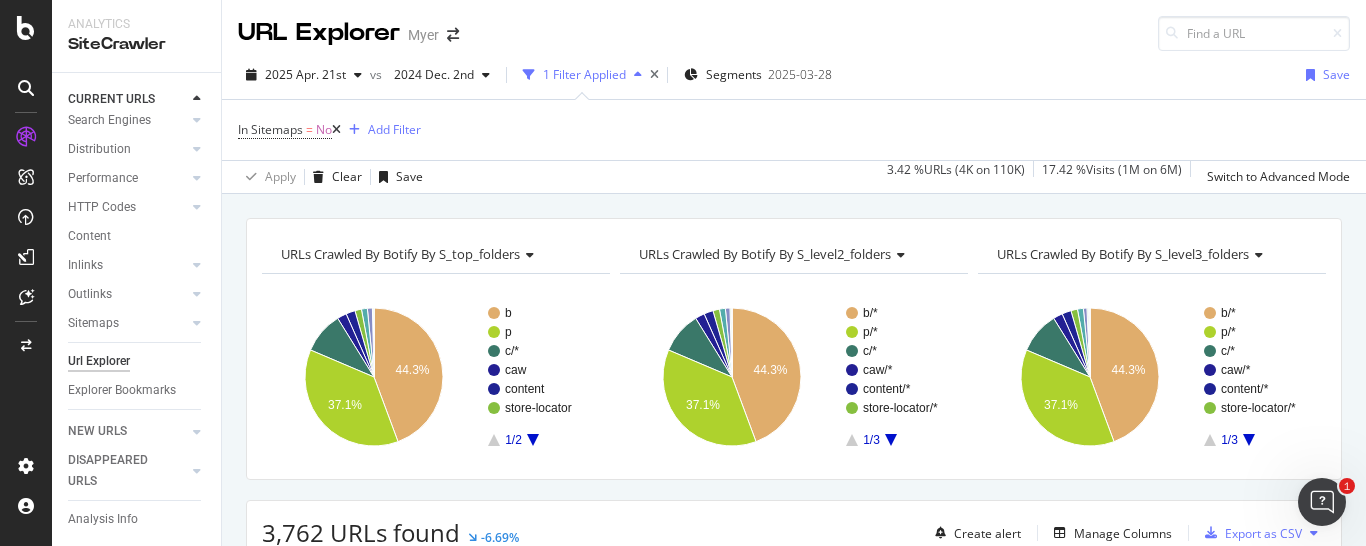 scroll, scrollTop: 167, scrollLeft: 0, axis: vertical 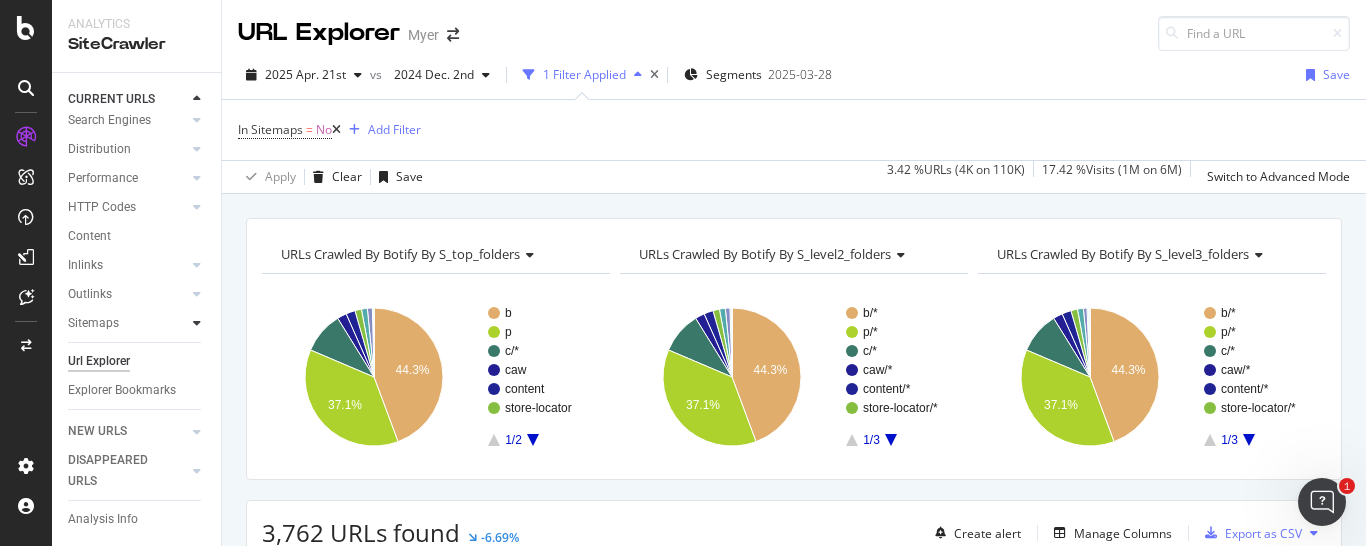 click at bounding box center [197, 323] 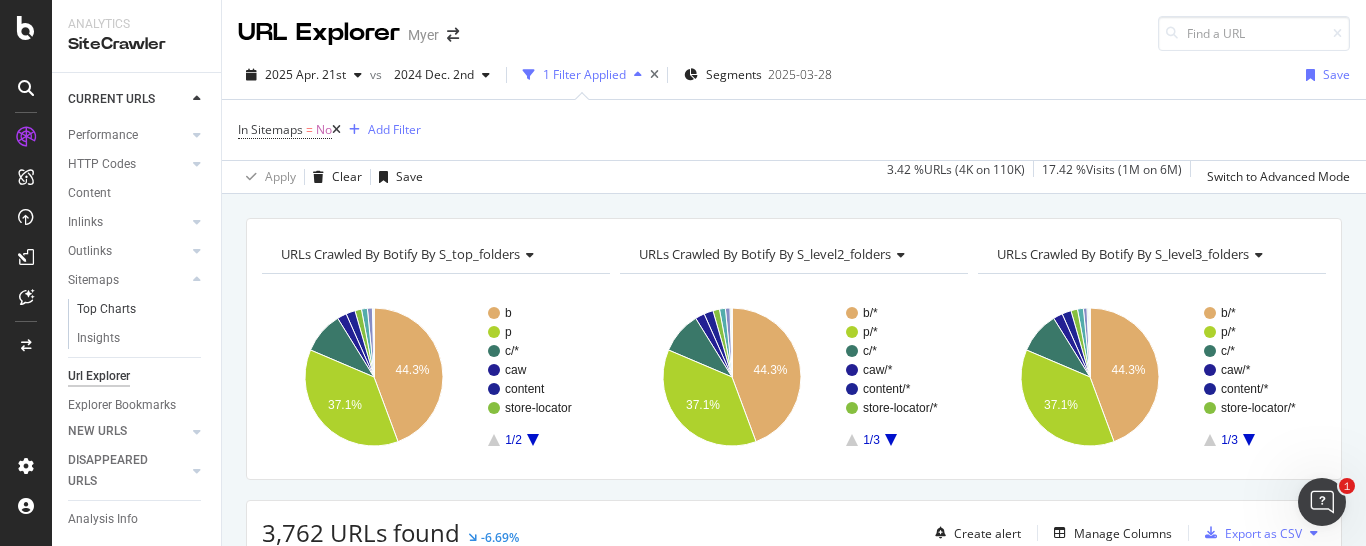 click on "Top Charts" at bounding box center (142, 309) 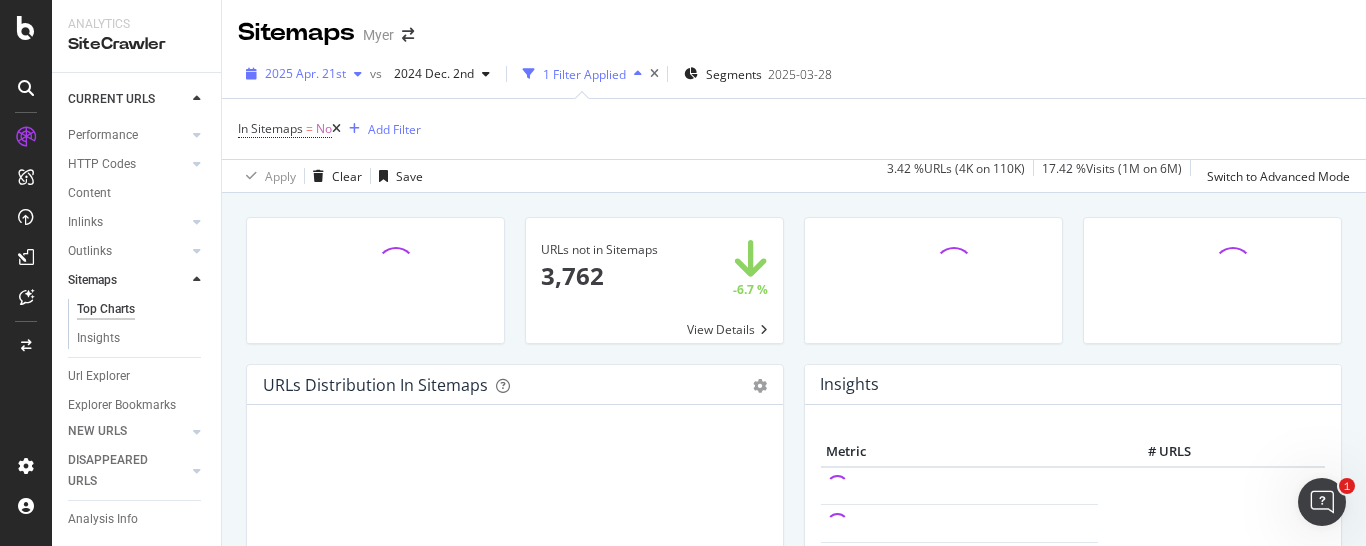 click on "2025 Apr. 21st" at bounding box center [305, 73] 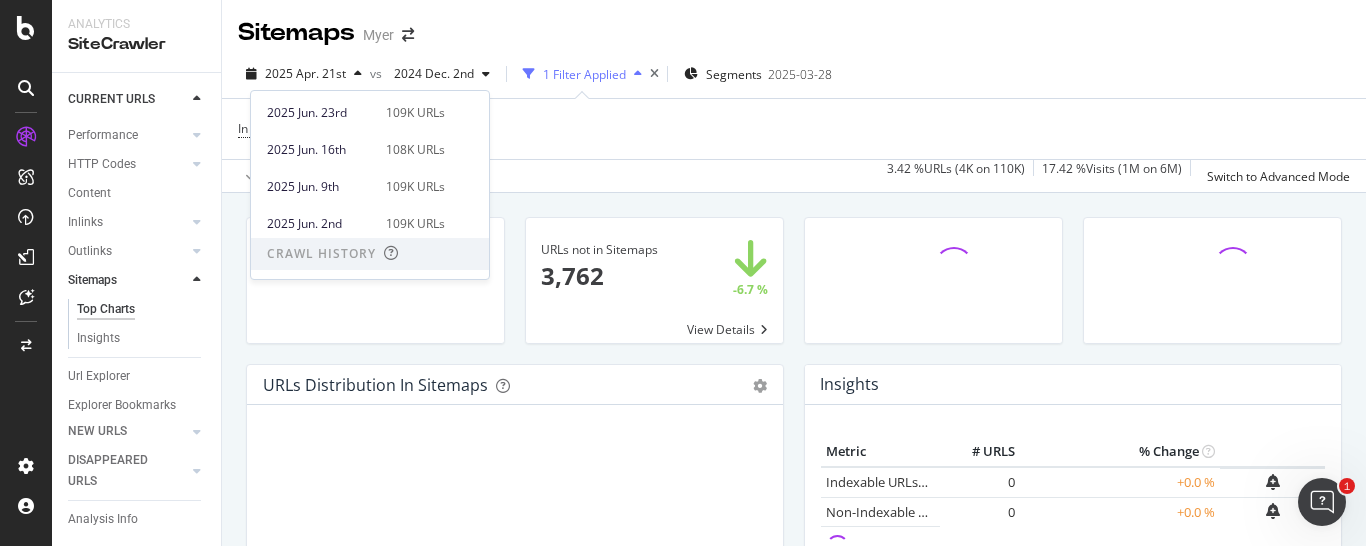 scroll, scrollTop: 306, scrollLeft: 0, axis: vertical 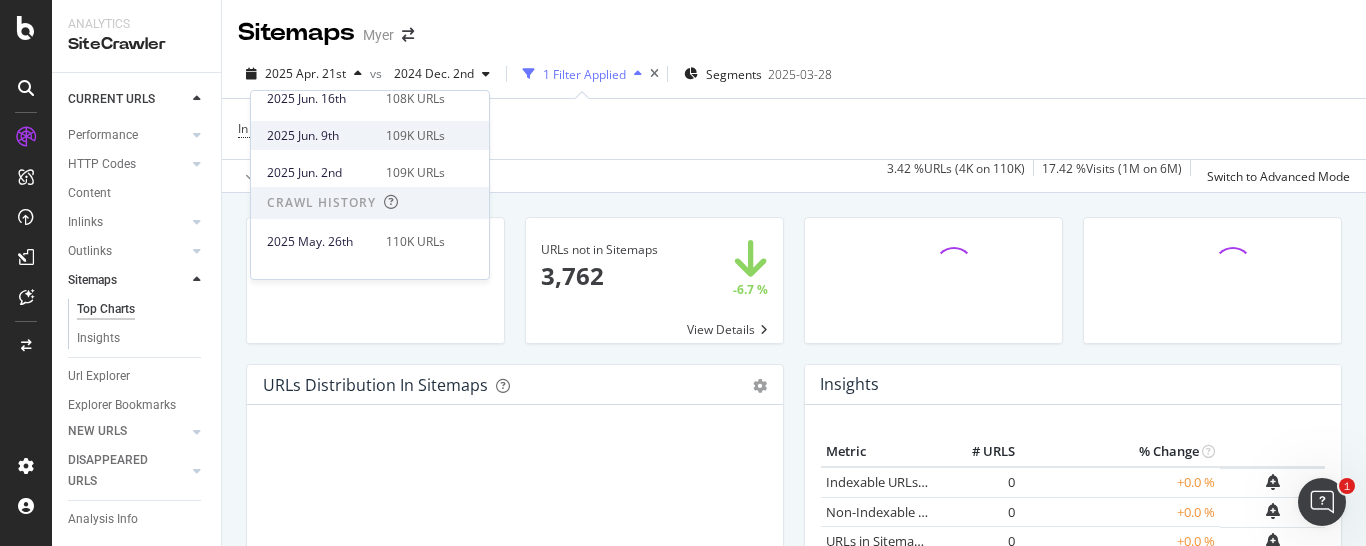 click on "2025 Jun. 9th 109K URLs" at bounding box center (356, 136) 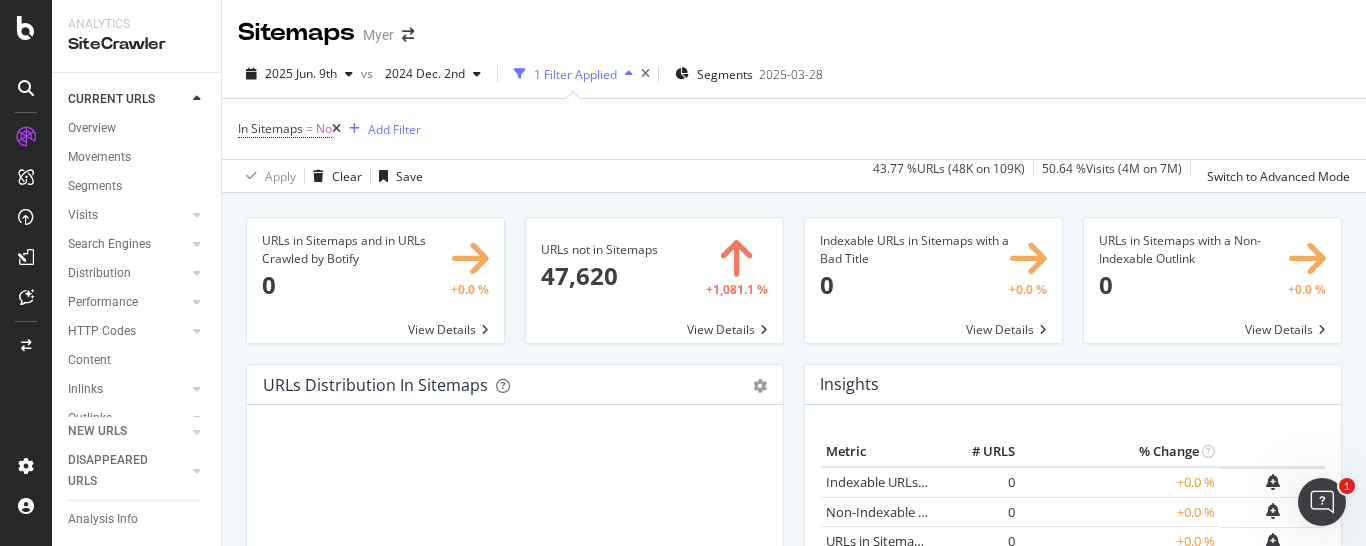 click at bounding box center [336, 129] 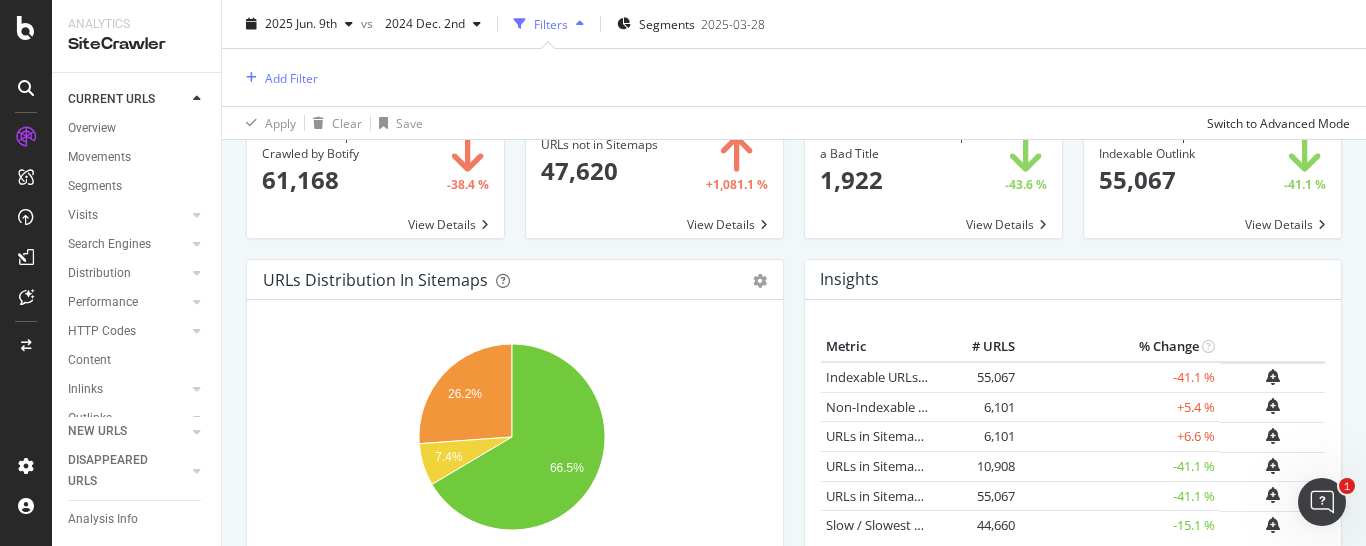 scroll, scrollTop: 0, scrollLeft: 0, axis: both 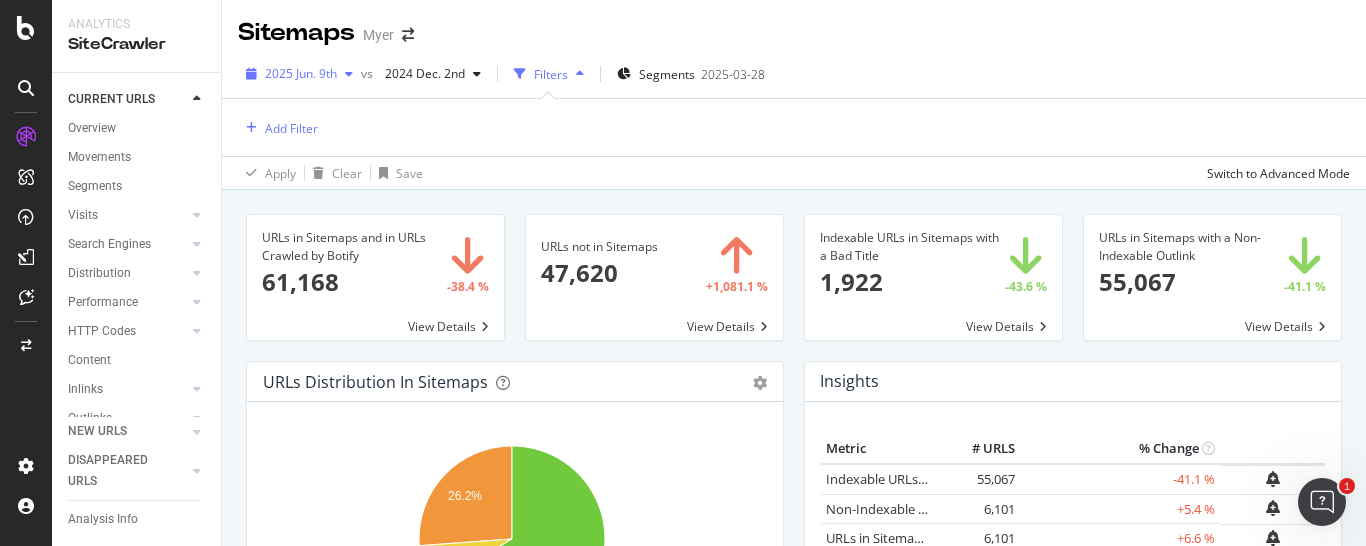 click on "2025 Jun. 9th" at bounding box center (301, 73) 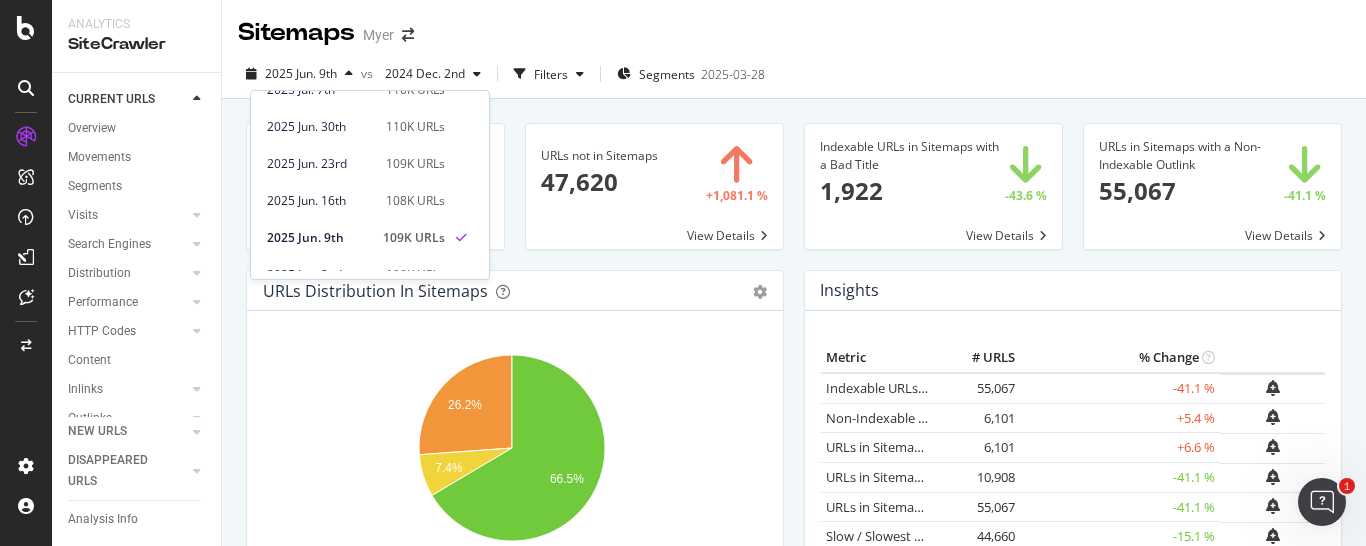scroll, scrollTop: 255, scrollLeft: 0, axis: vertical 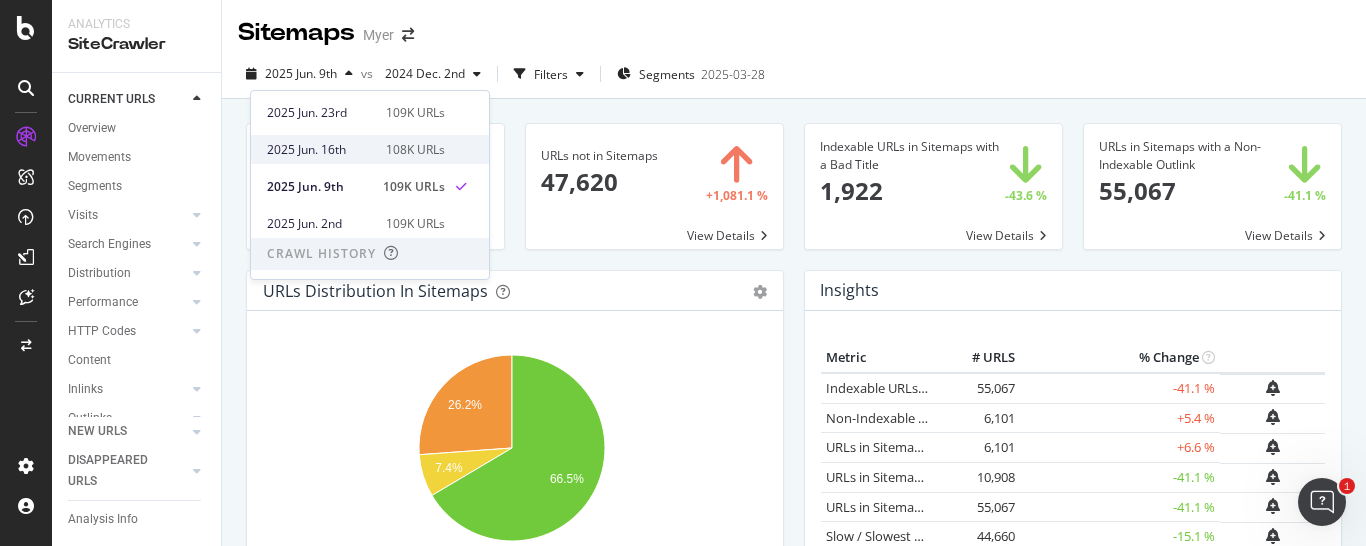 click on "[DATE] [MONTH]. [DAY]th [NUMBER] URLs" at bounding box center (356, 150) 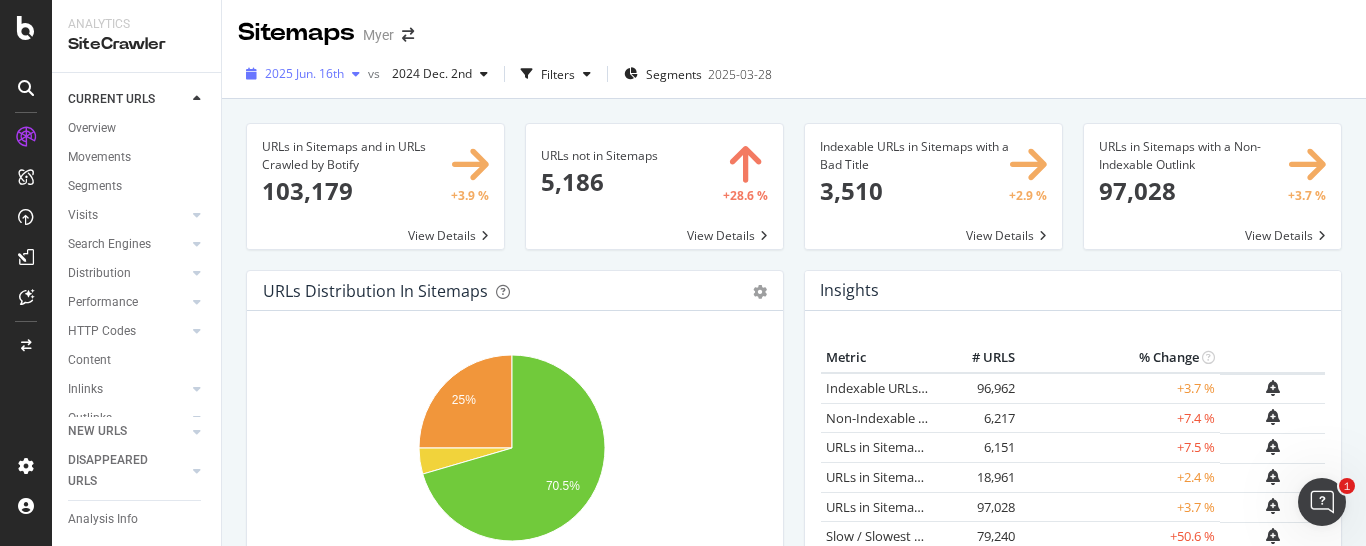 click at bounding box center (356, 74) 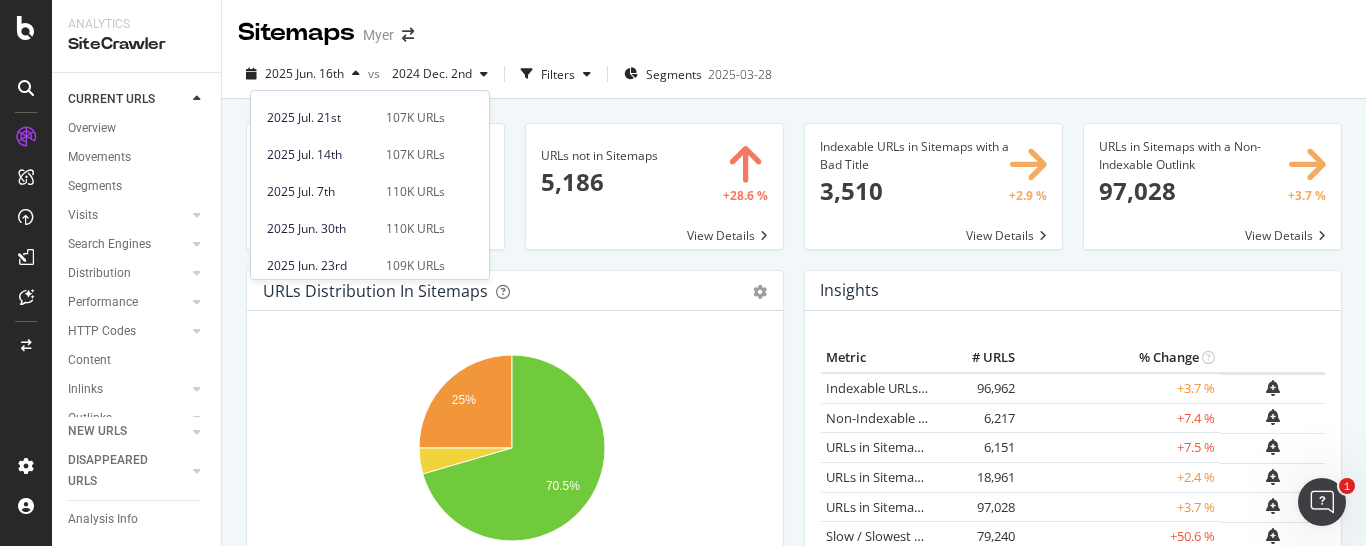 scroll, scrollTop: 204, scrollLeft: 0, axis: vertical 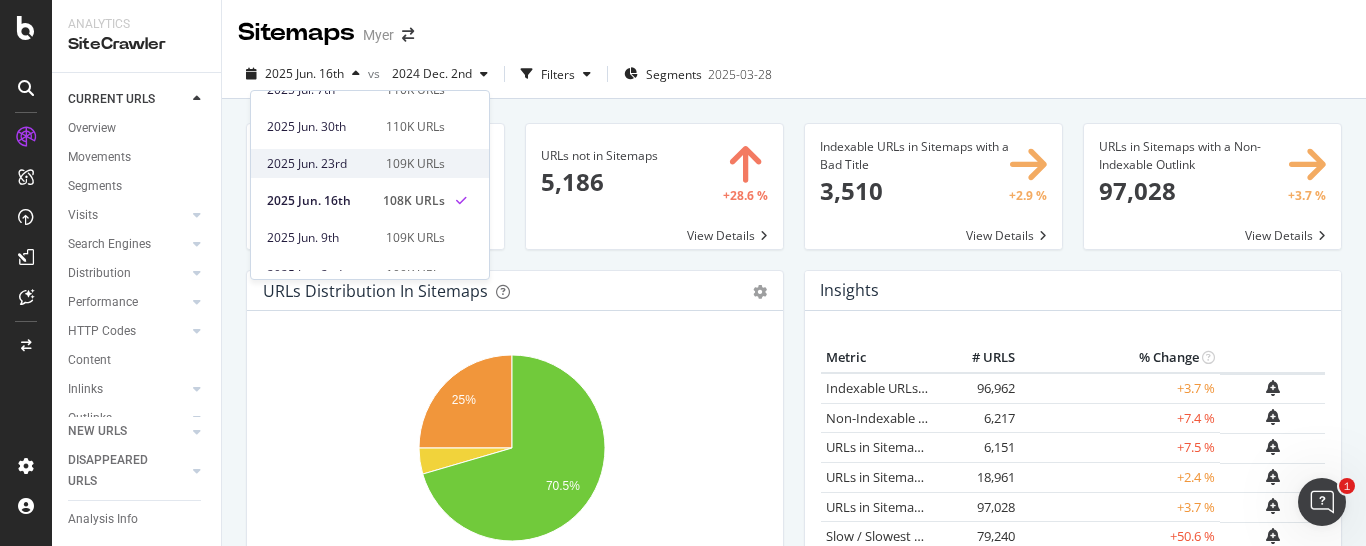 click on "2025 Jun. 23rd" at bounding box center [320, 164] 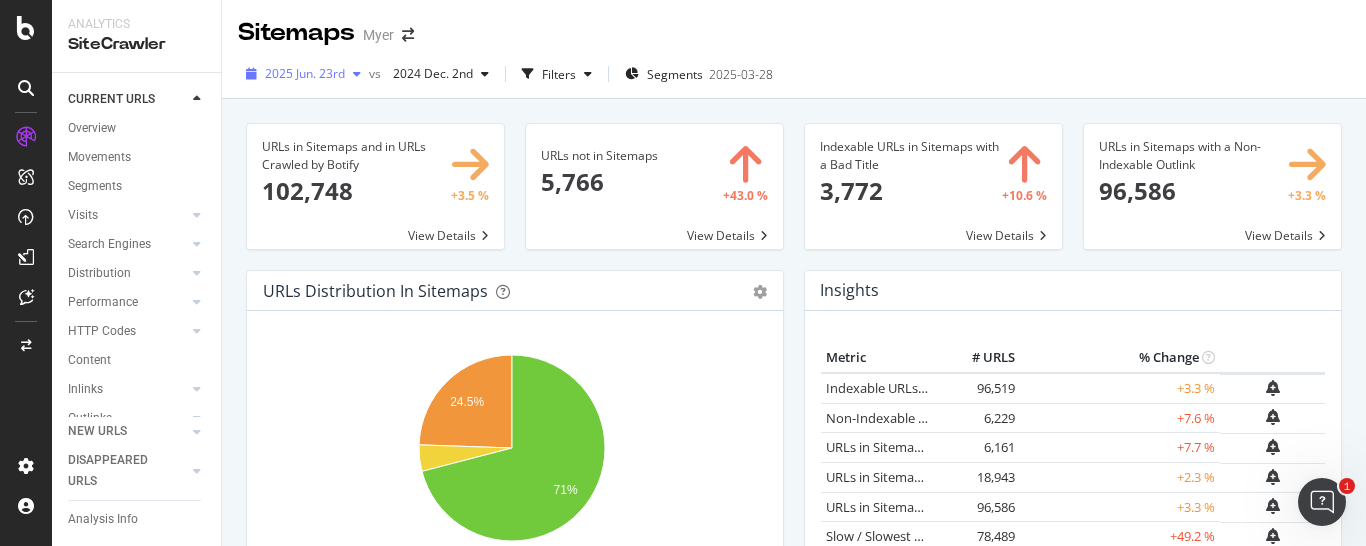 click on "2025 Jun. 23rd" at bounding box center [305, 73] 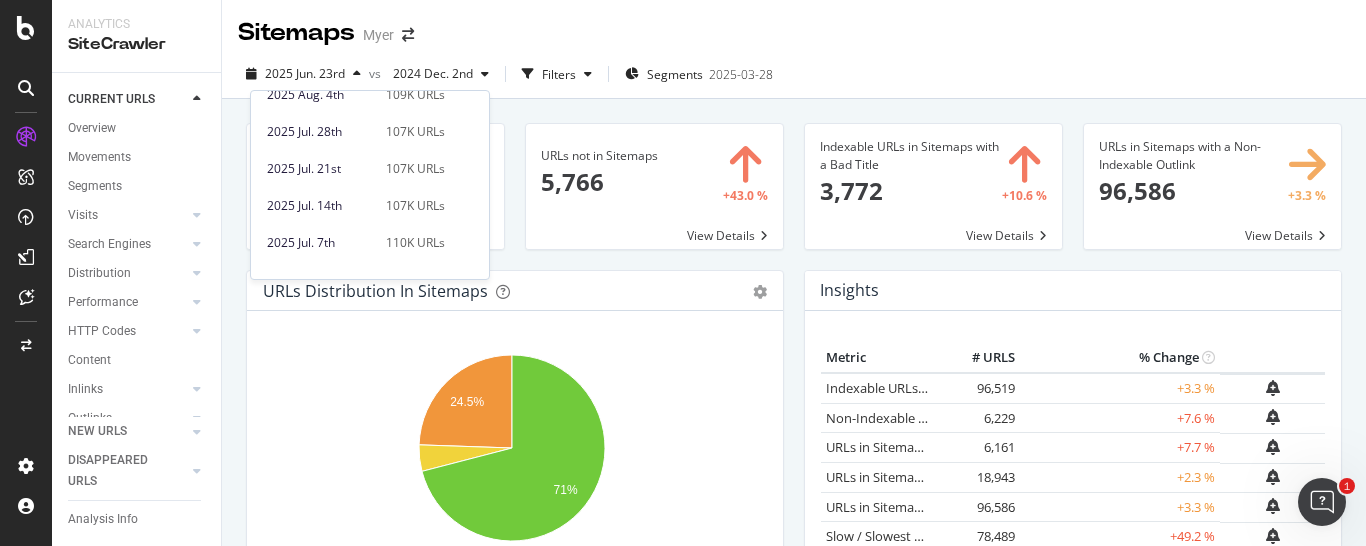 scroll, scrollTop: 102, scrollLeft: 0, axis: vertical 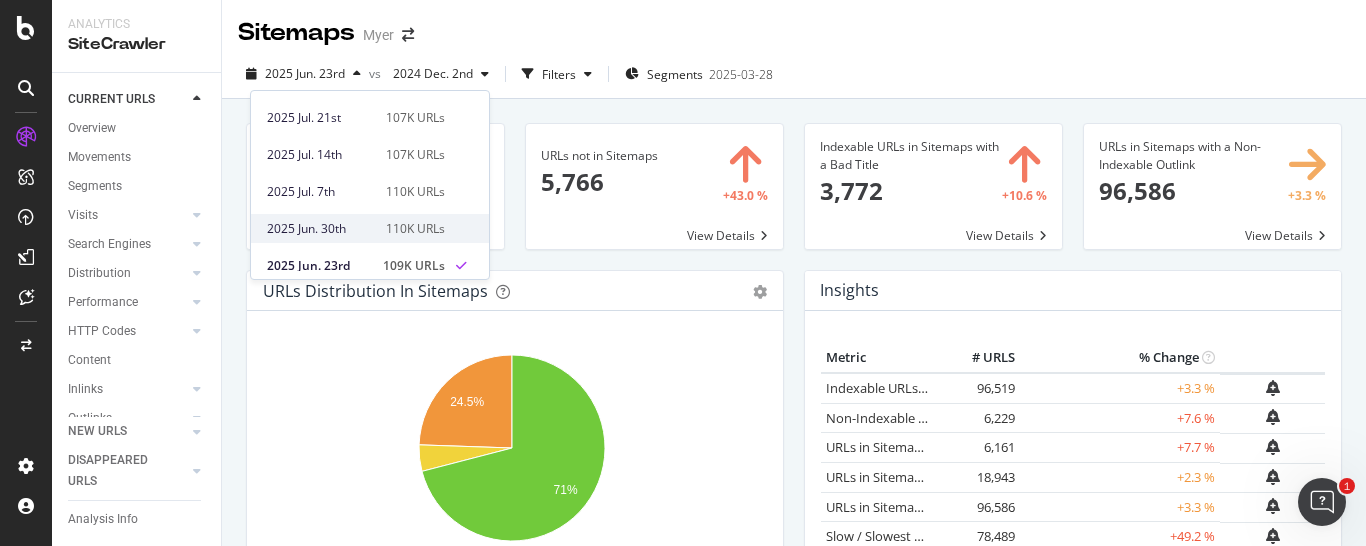 click on "2025 Jun. 30th" at bounding box center [320, 229] 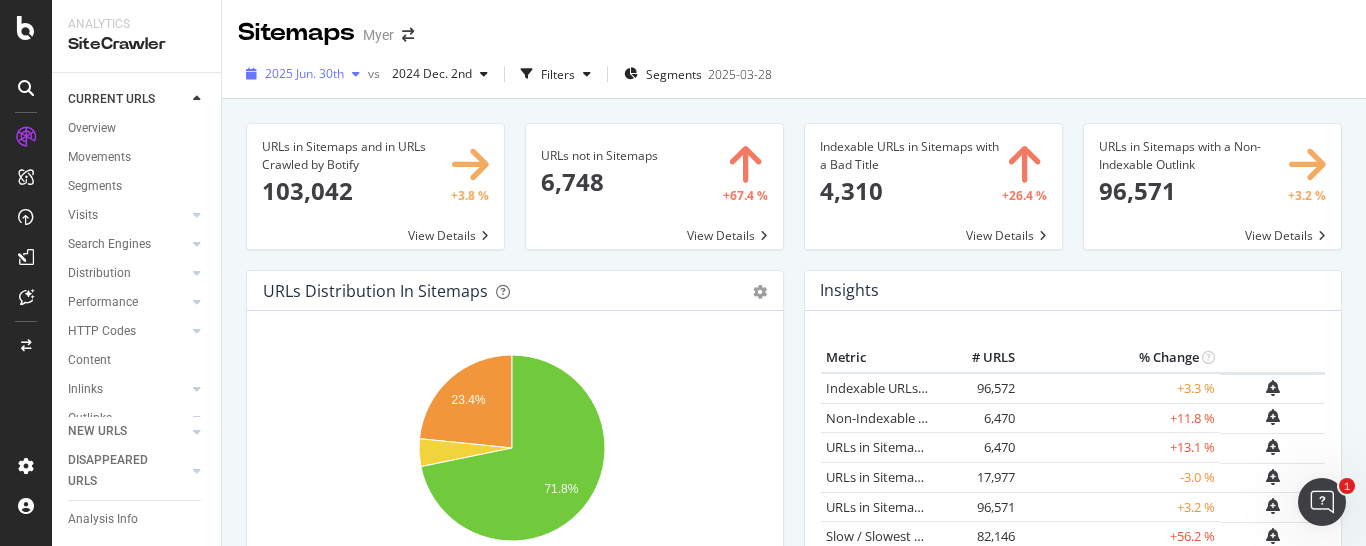 click on "2025 Jun. 30th" at bounding box center [304, 73] 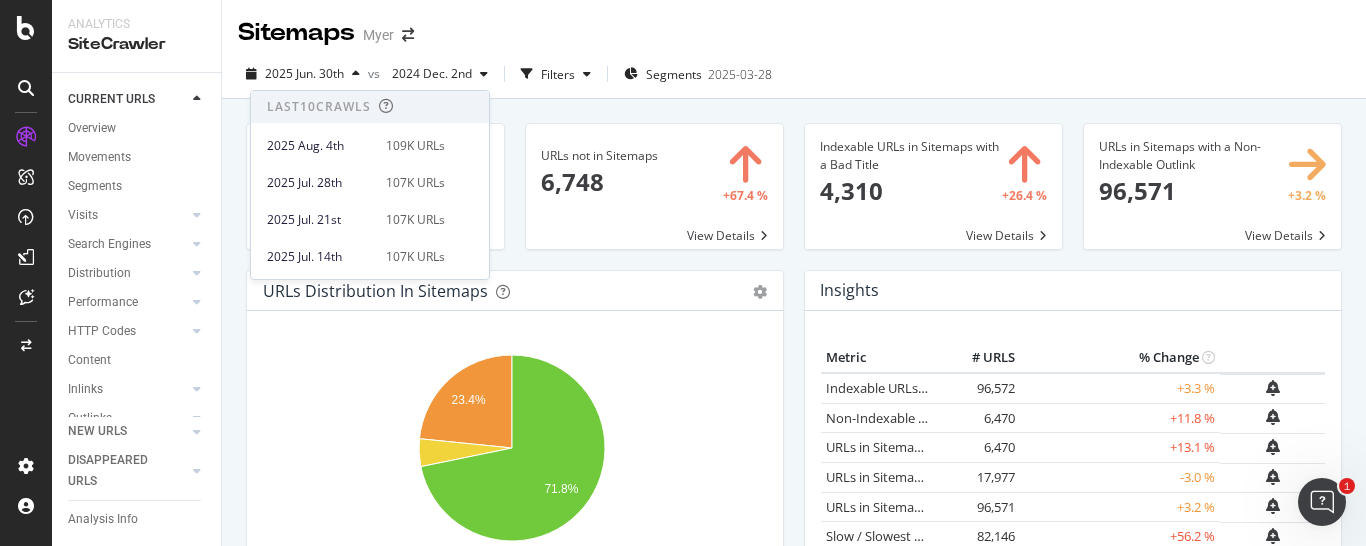 scroll, scrollTop: 51, scrollLeft: 0, axis: vertical 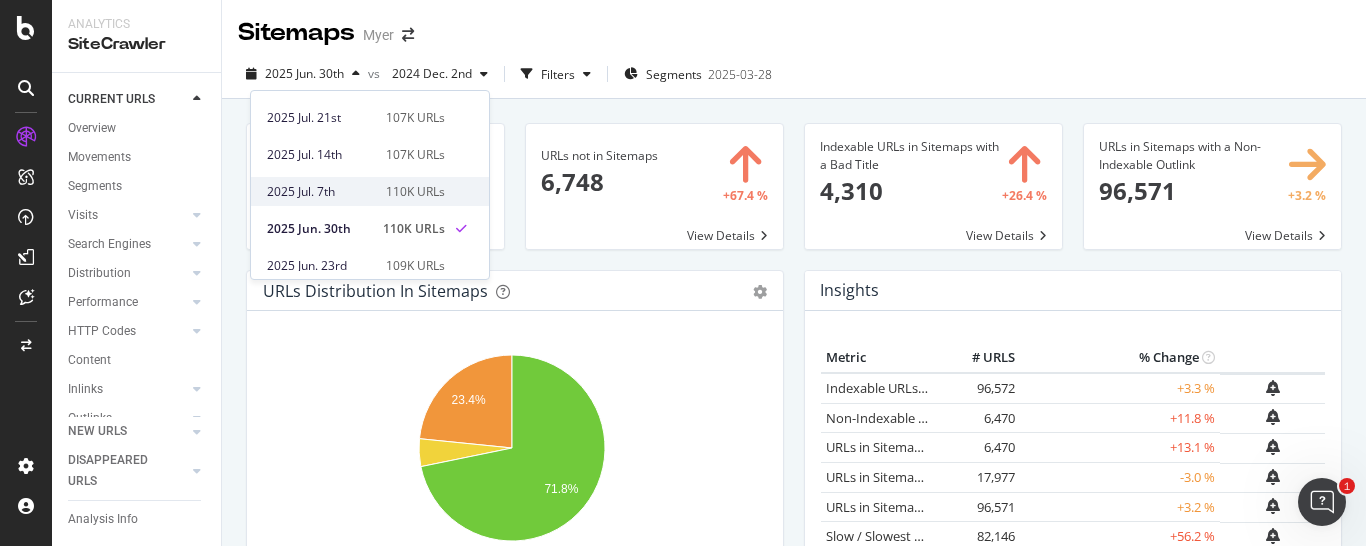 click on "2025 Jul. 7th" at bounding box center (320, 192) 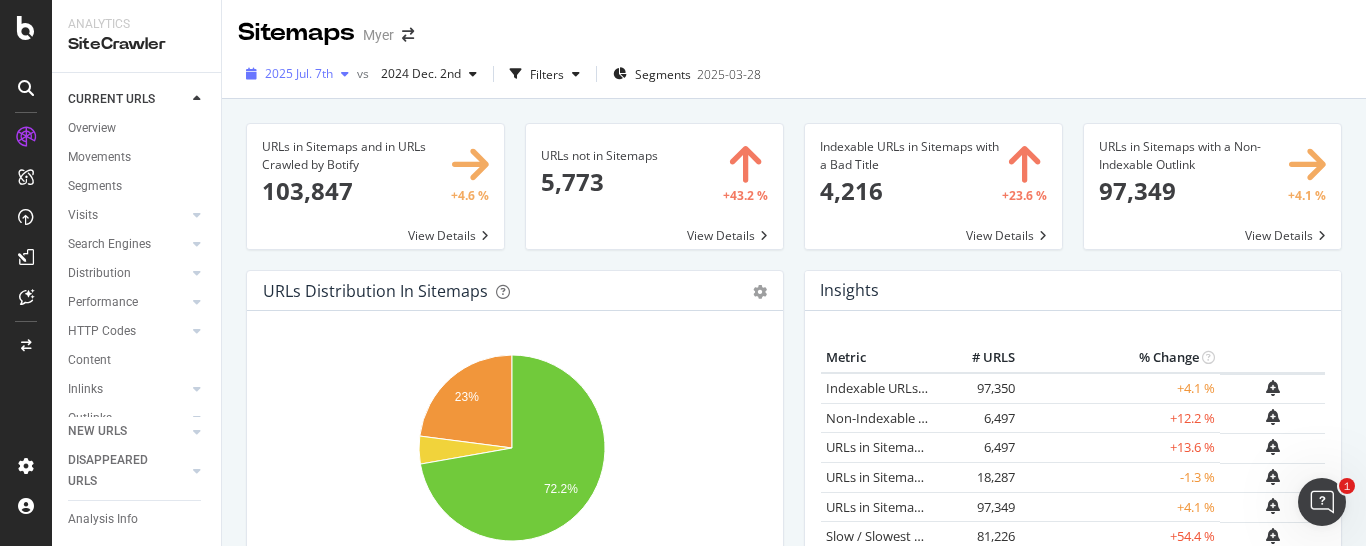 click on "2025 Jul. 7th" at bounding box center (297, 74) 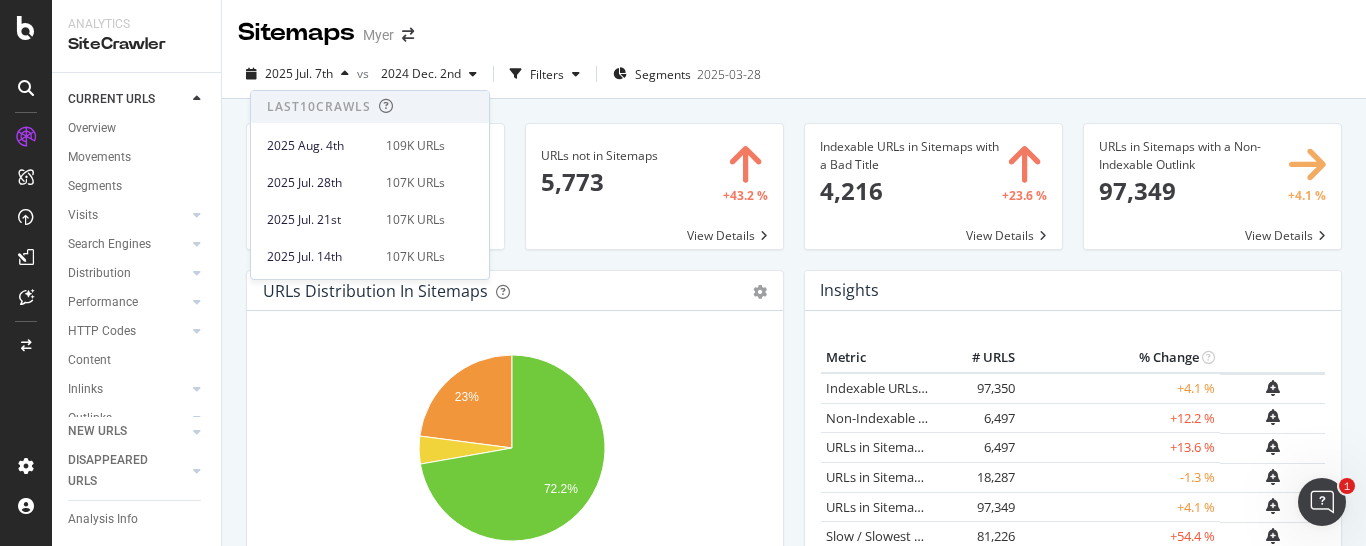 scroll, scrollTop: 51, scrollLeft: 0, axis: vertical 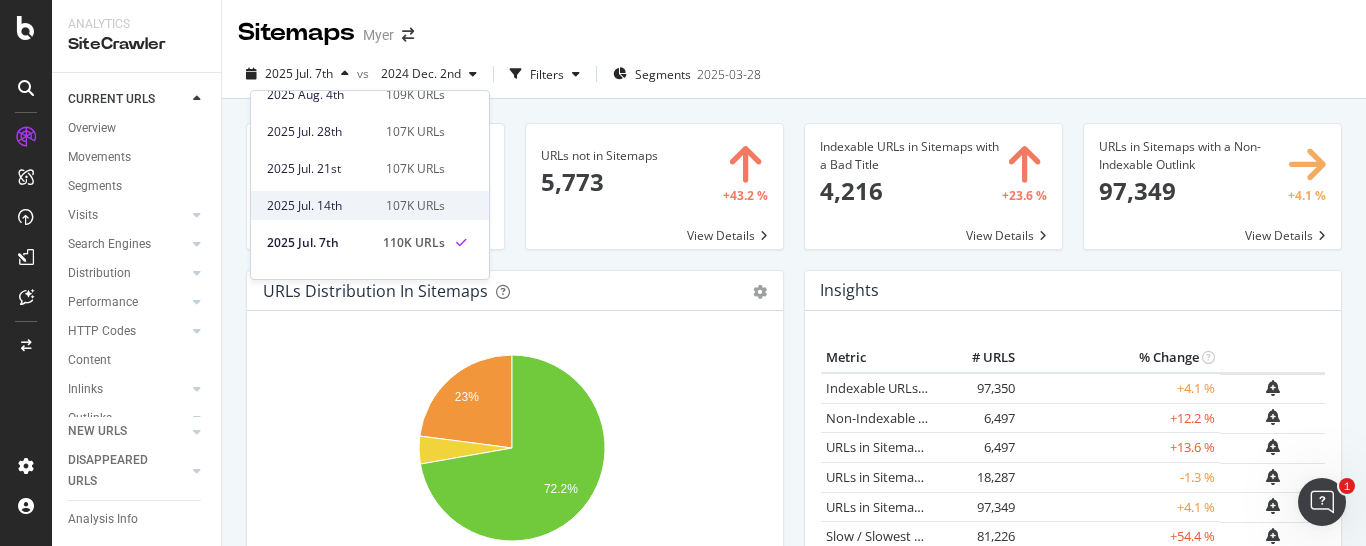 click on "[DATE] [MONTH]. [DAY]th [NUMBER] URLs" at bounding box center (370, 205) 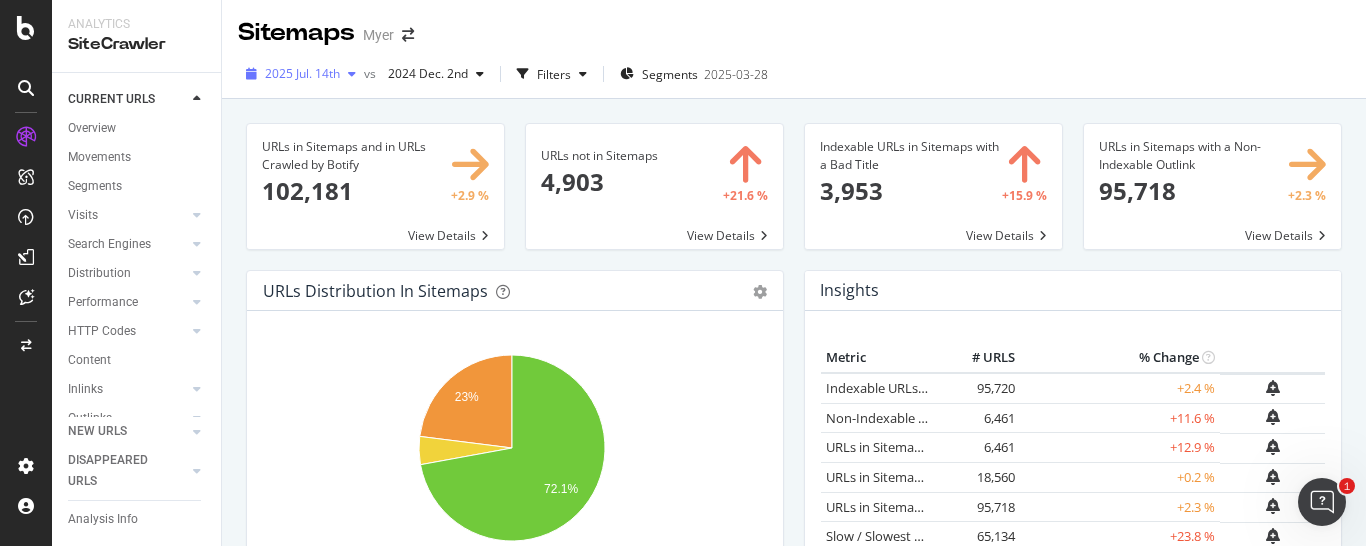 click on "2025 Jul. 14th" at bounding box center (302, 73) 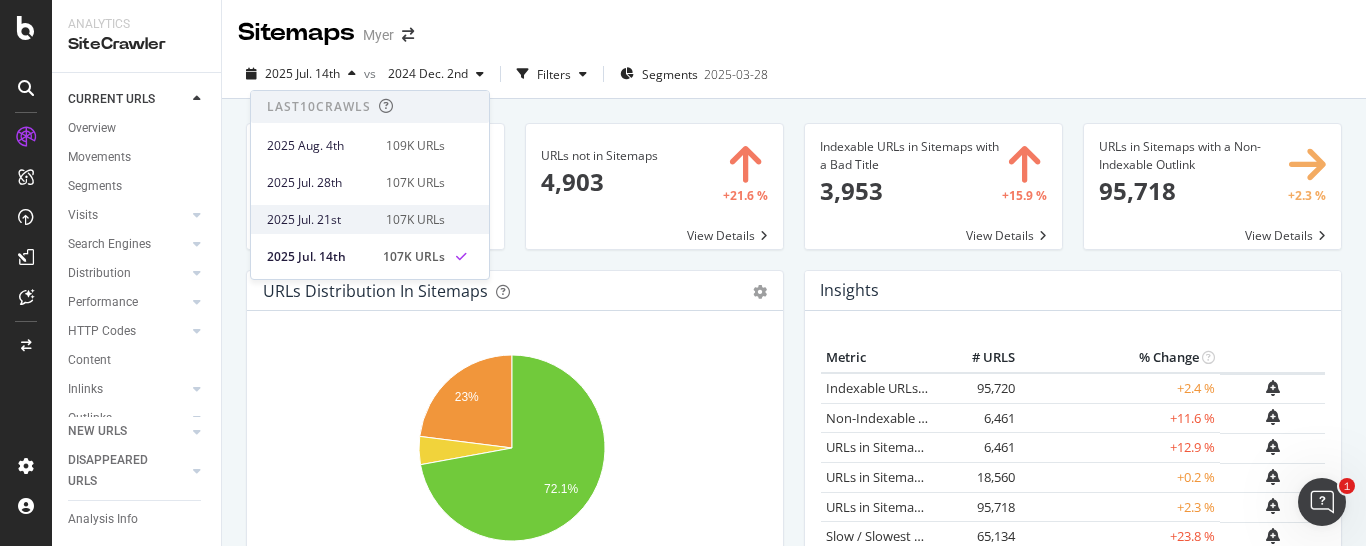 click on "2025 Jul. 21st" at bounding box center (320, 220) 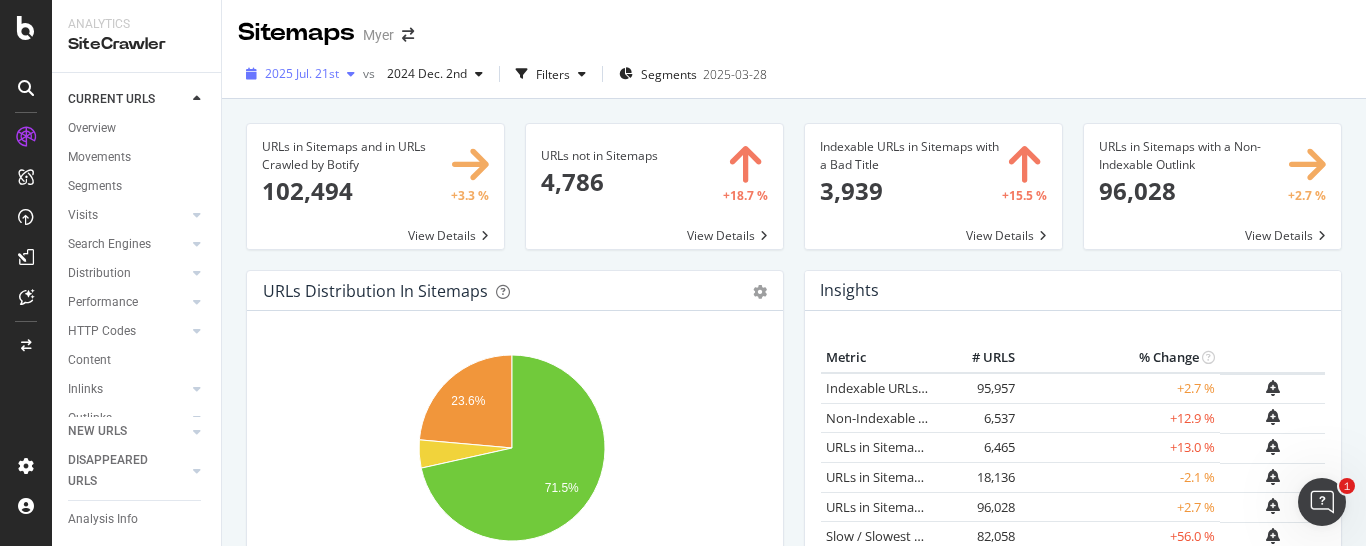 click on "2025 Jul. 21st" at bounding box center (302, 73) 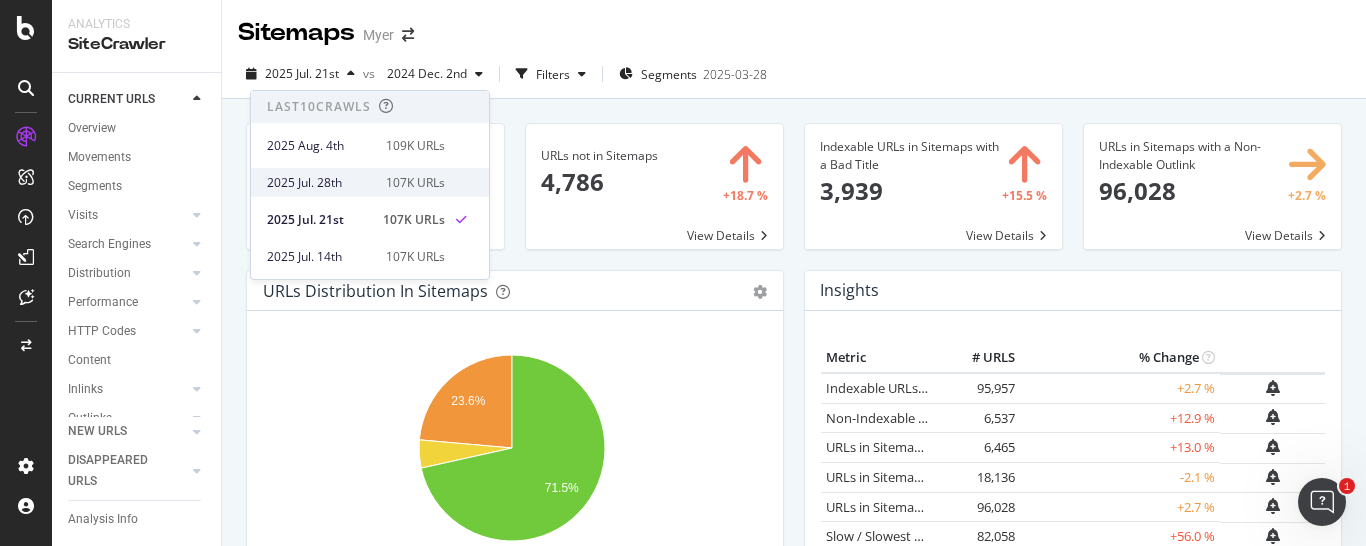 click on "2025 Jul. 28th" at bounding box center [320, 183] 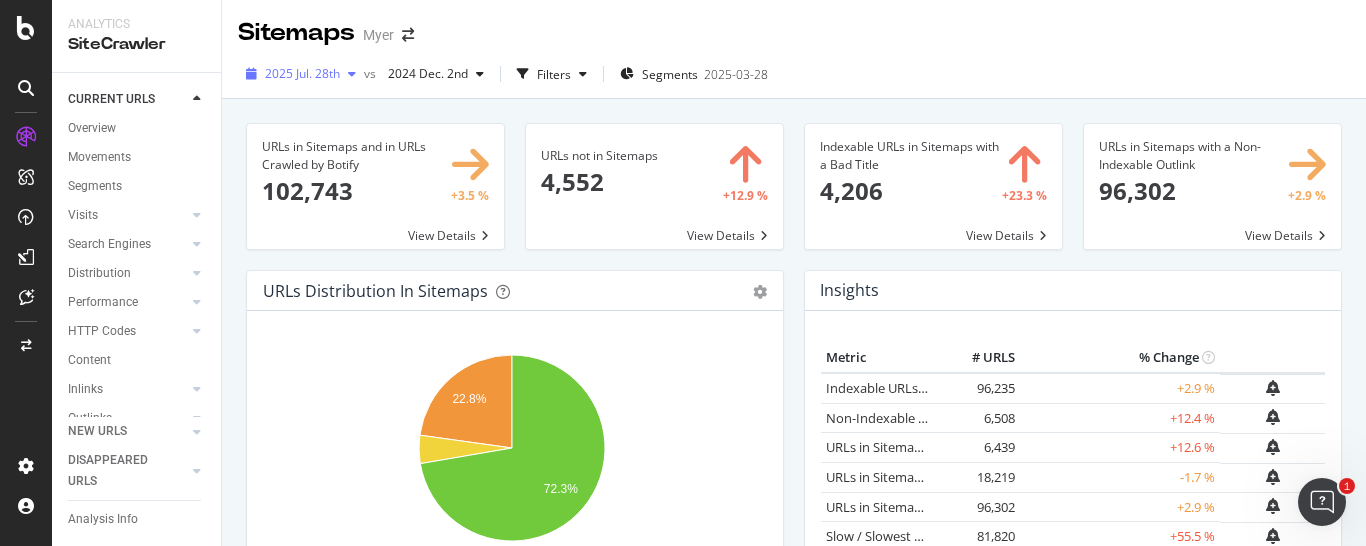 click at bounding box center (352, 74) 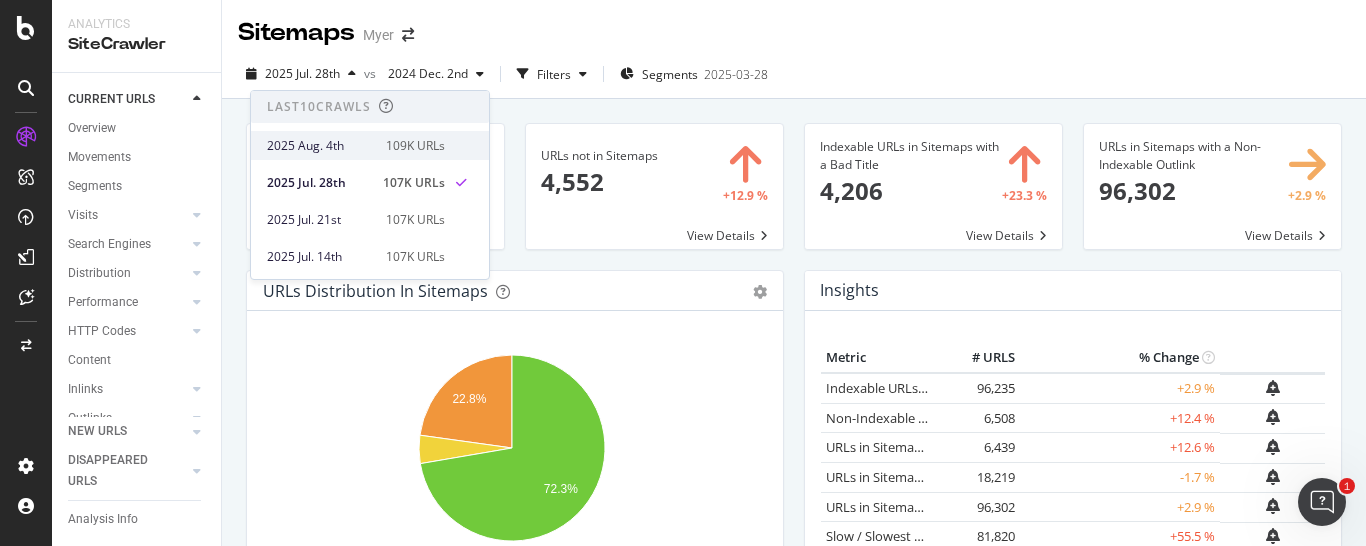 click on "2025 Aug. 4th" at bounding box center [320, 146] 